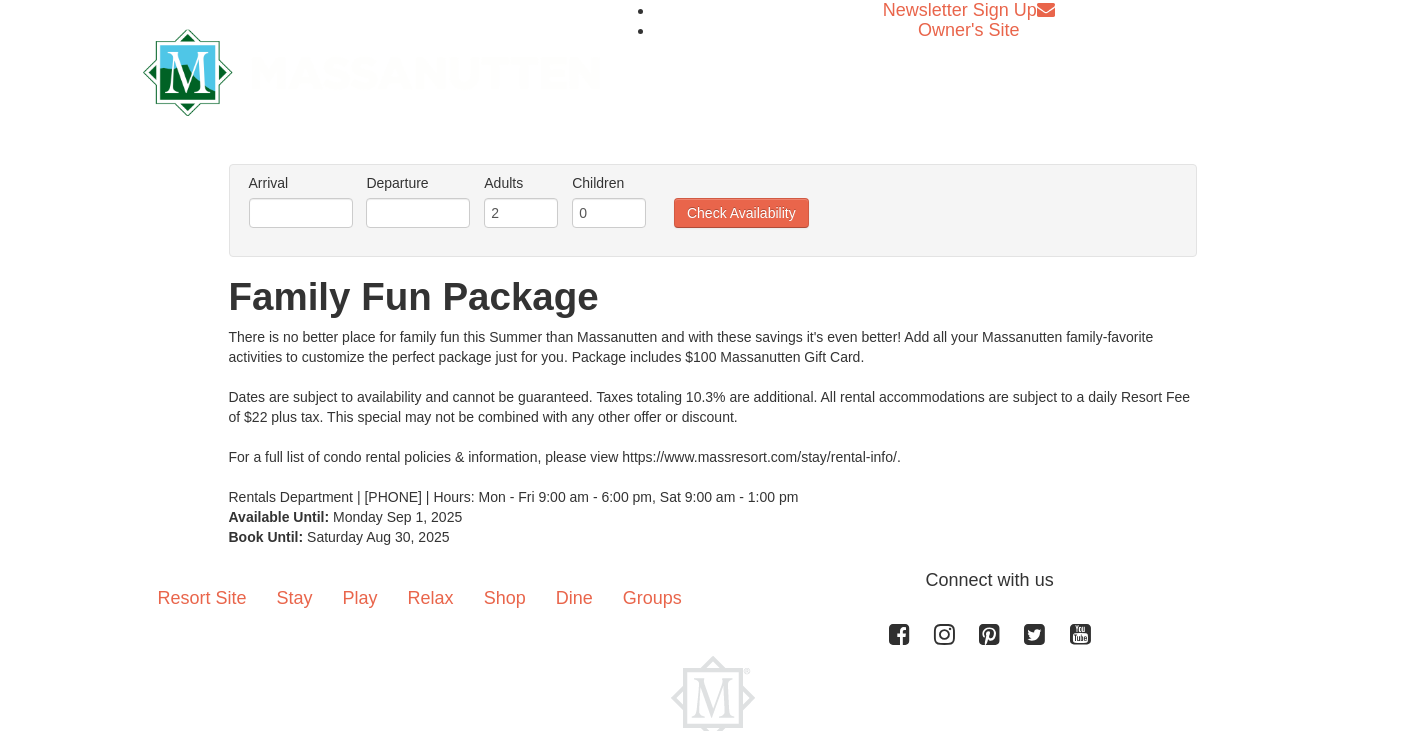 scroll, scrollTop: 0, scrollLeft: 0, axis: both 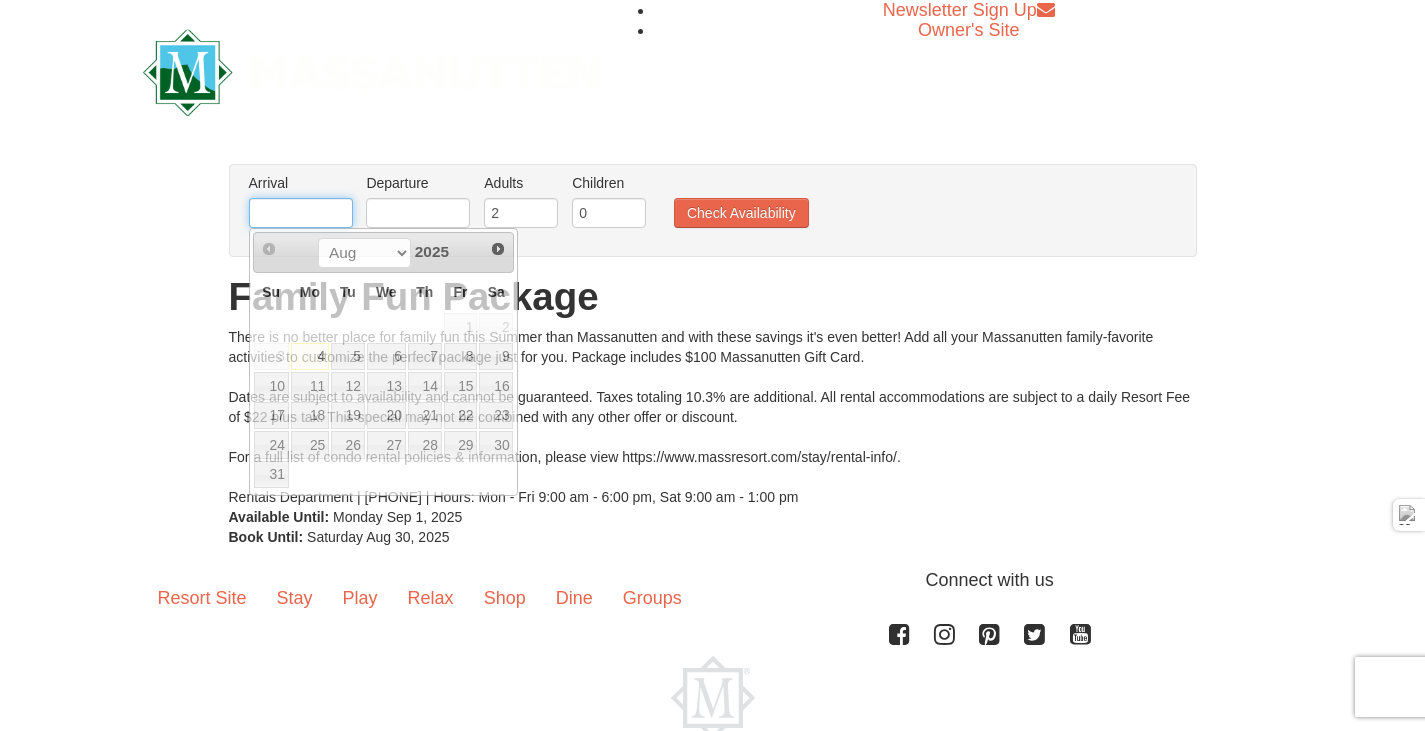 click at bounding box center [301, 213] 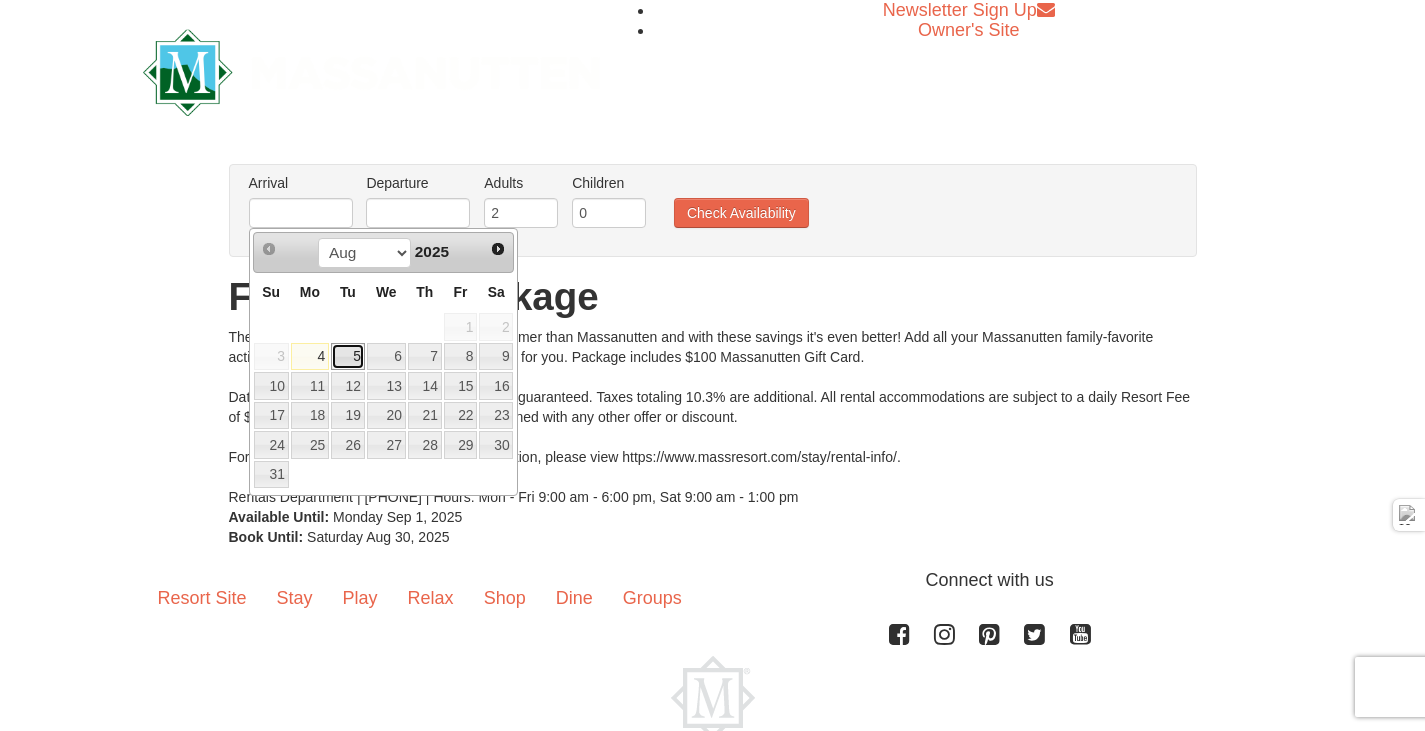 click on "5" at bounding box center (348, 357) 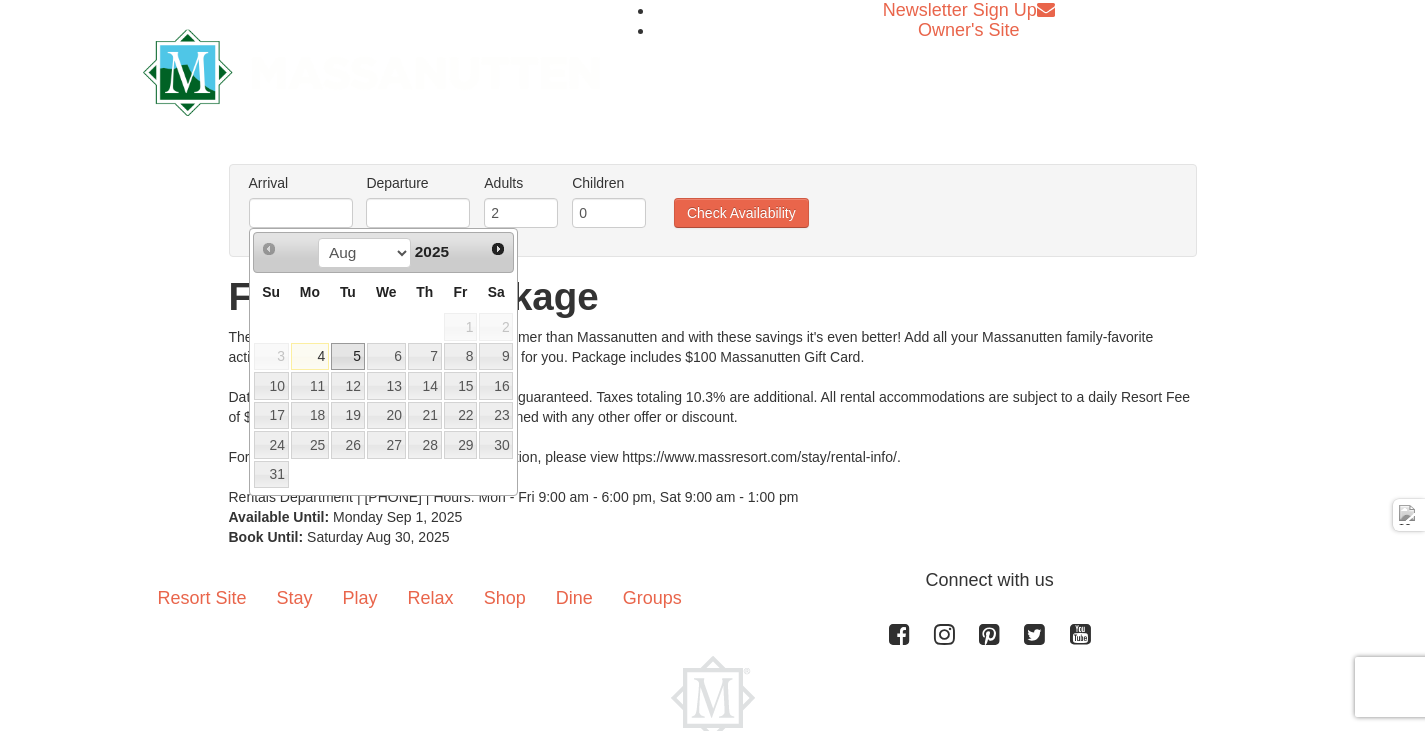 type on "08/05/2025" 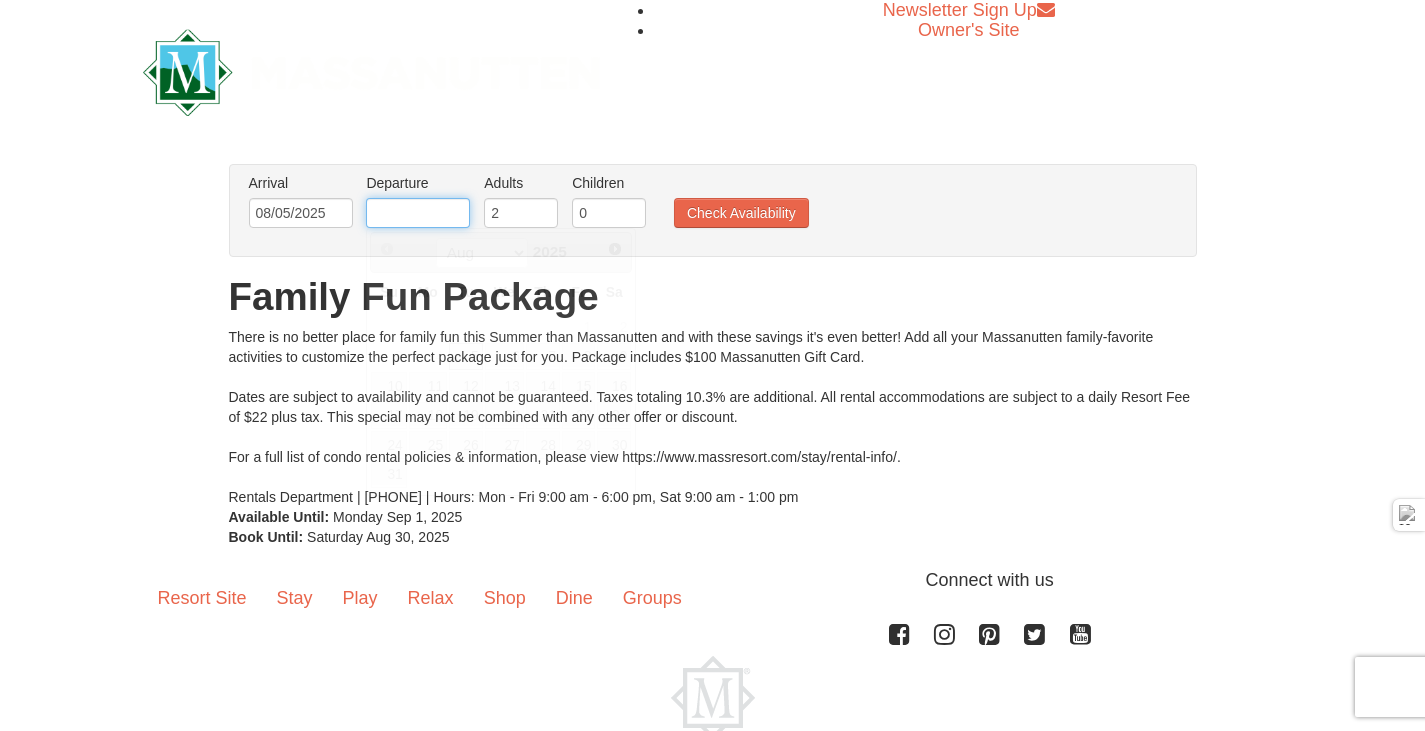click at bounding box center (418, 213) 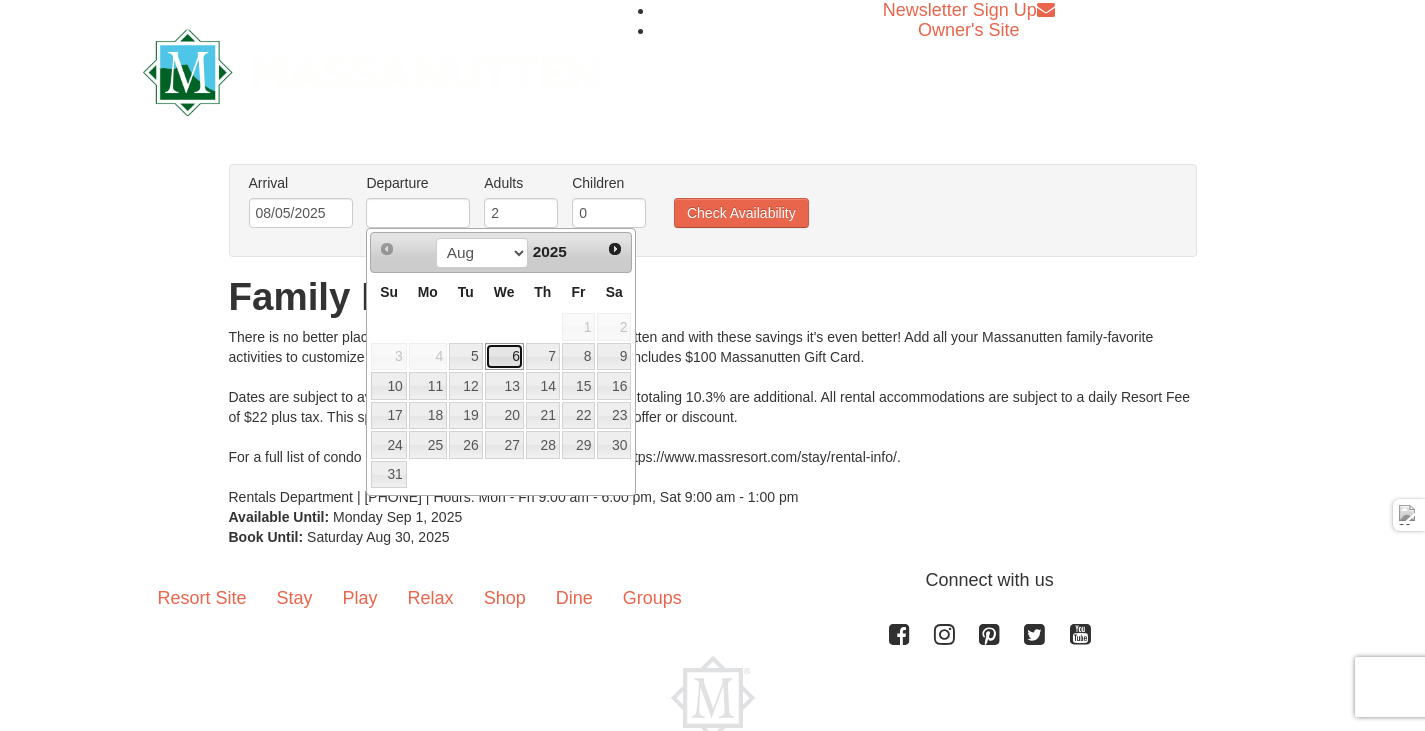 click on "6" at bounding box center (504, 357) 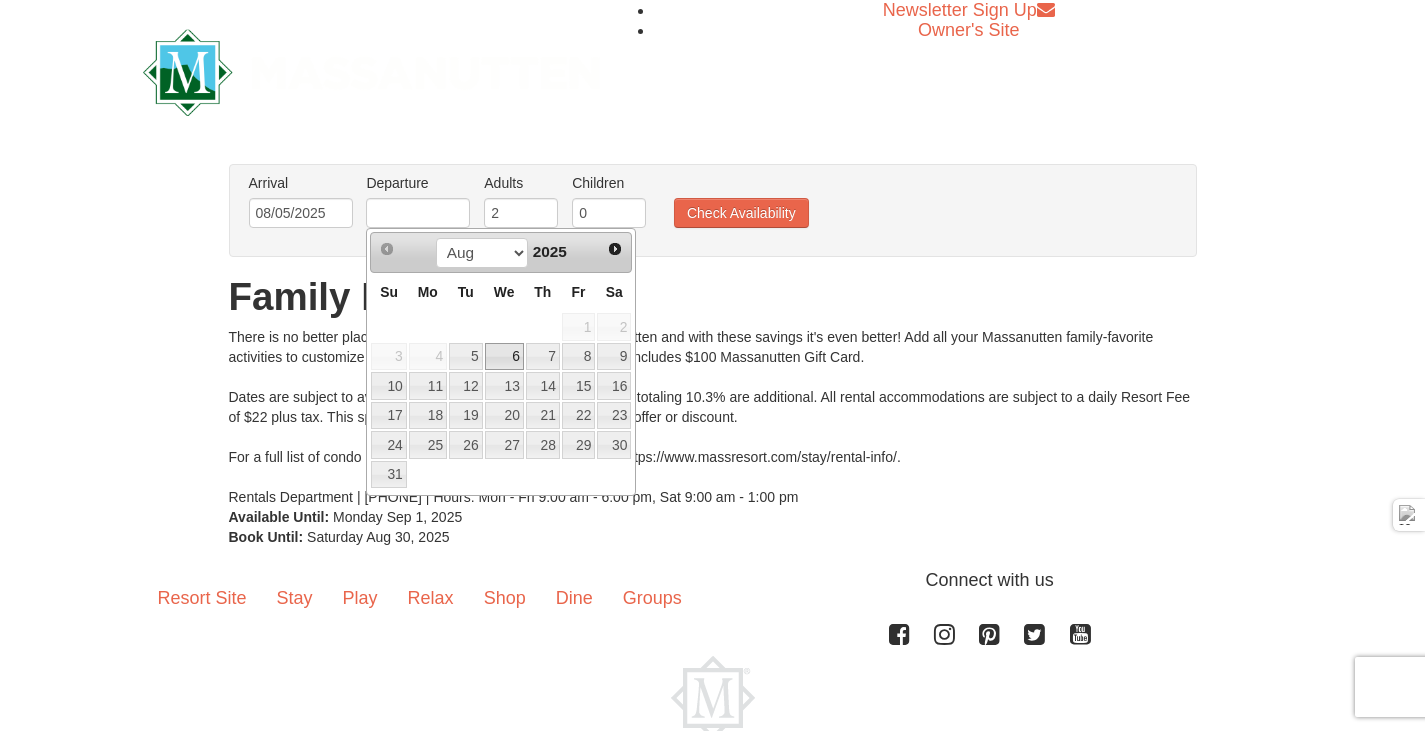type on "08/06/2025" 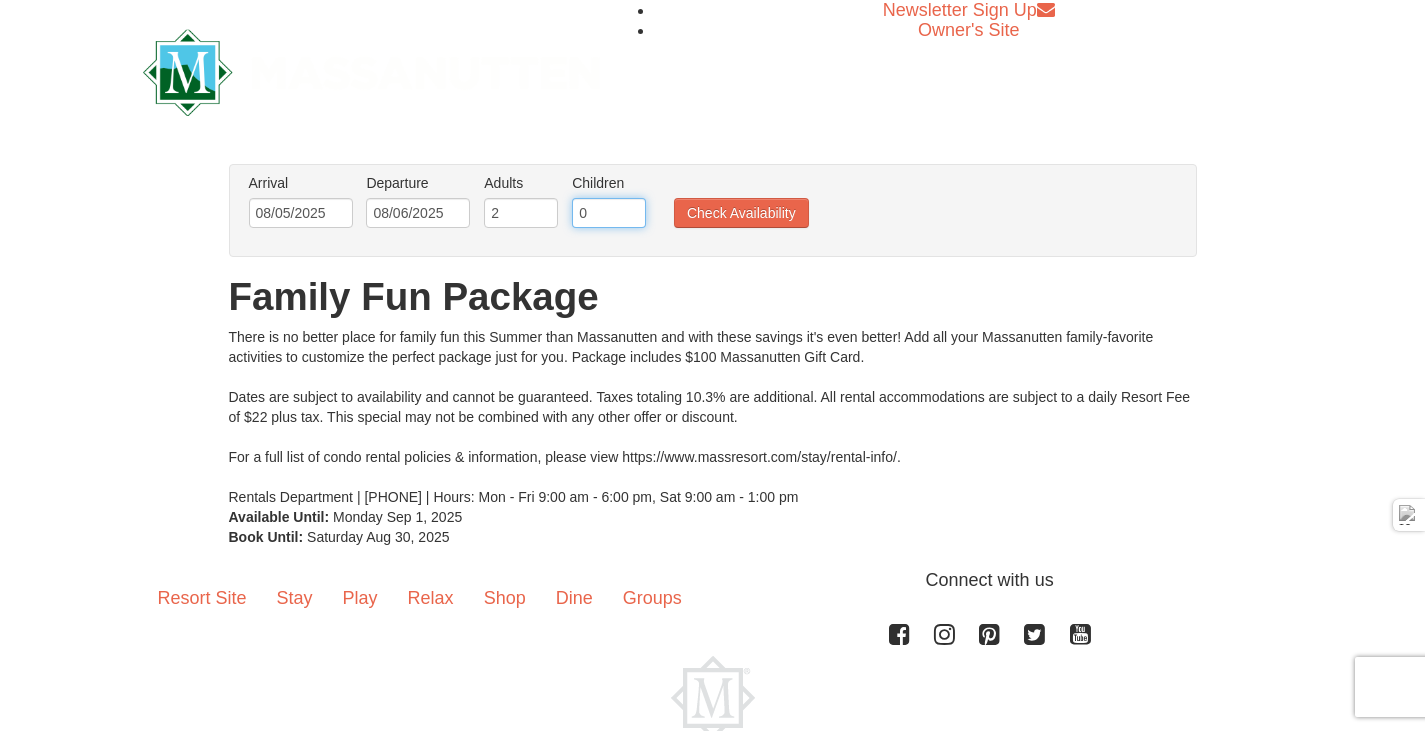 click on "0" at bounding box center (609, 213) 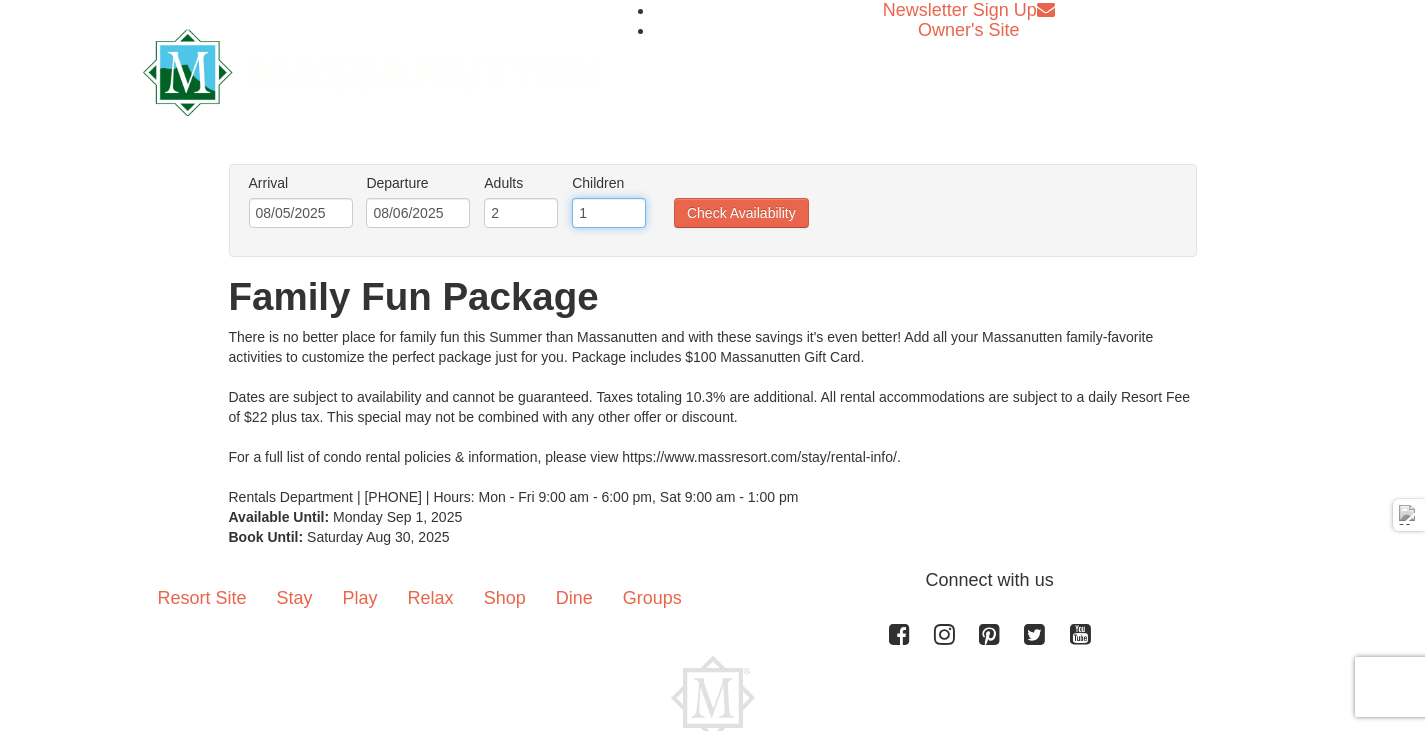 click on "1" at bounding box center (609, 213) 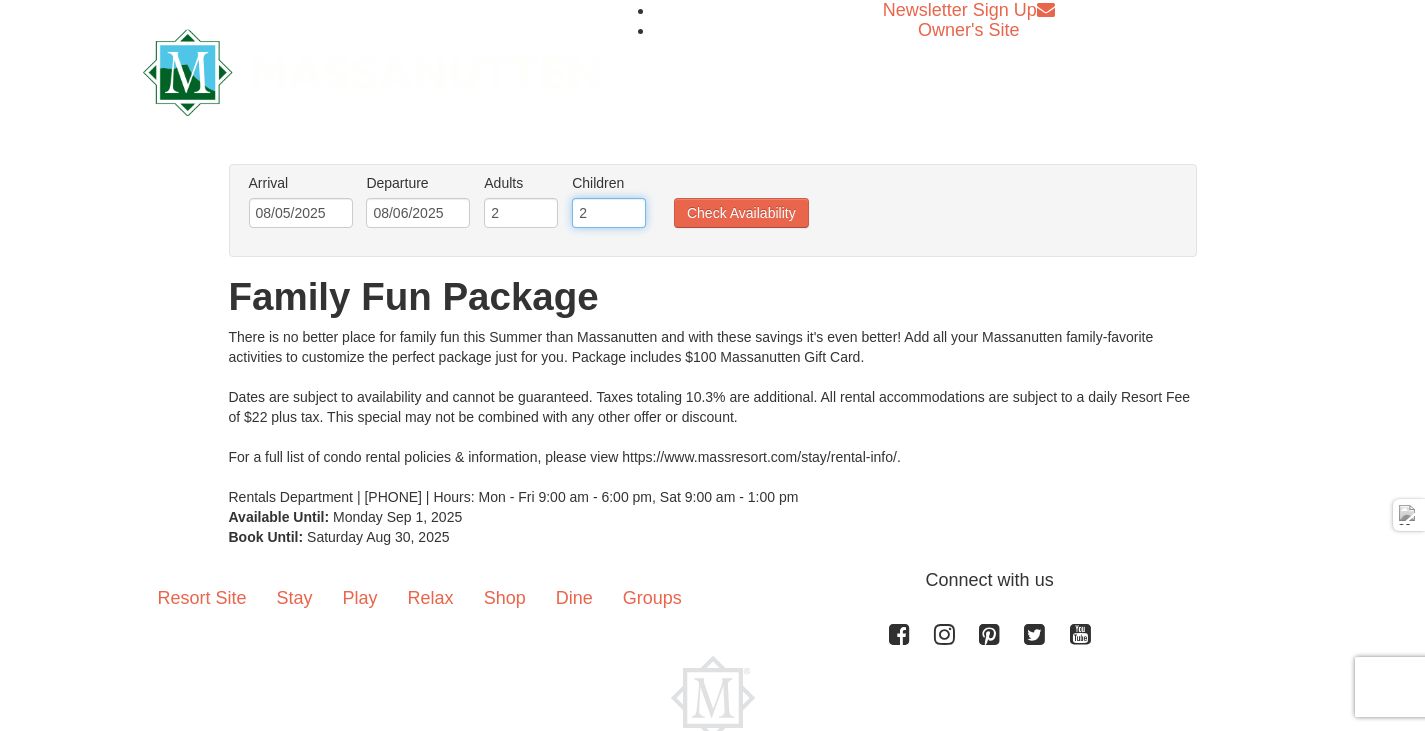 type on "2" 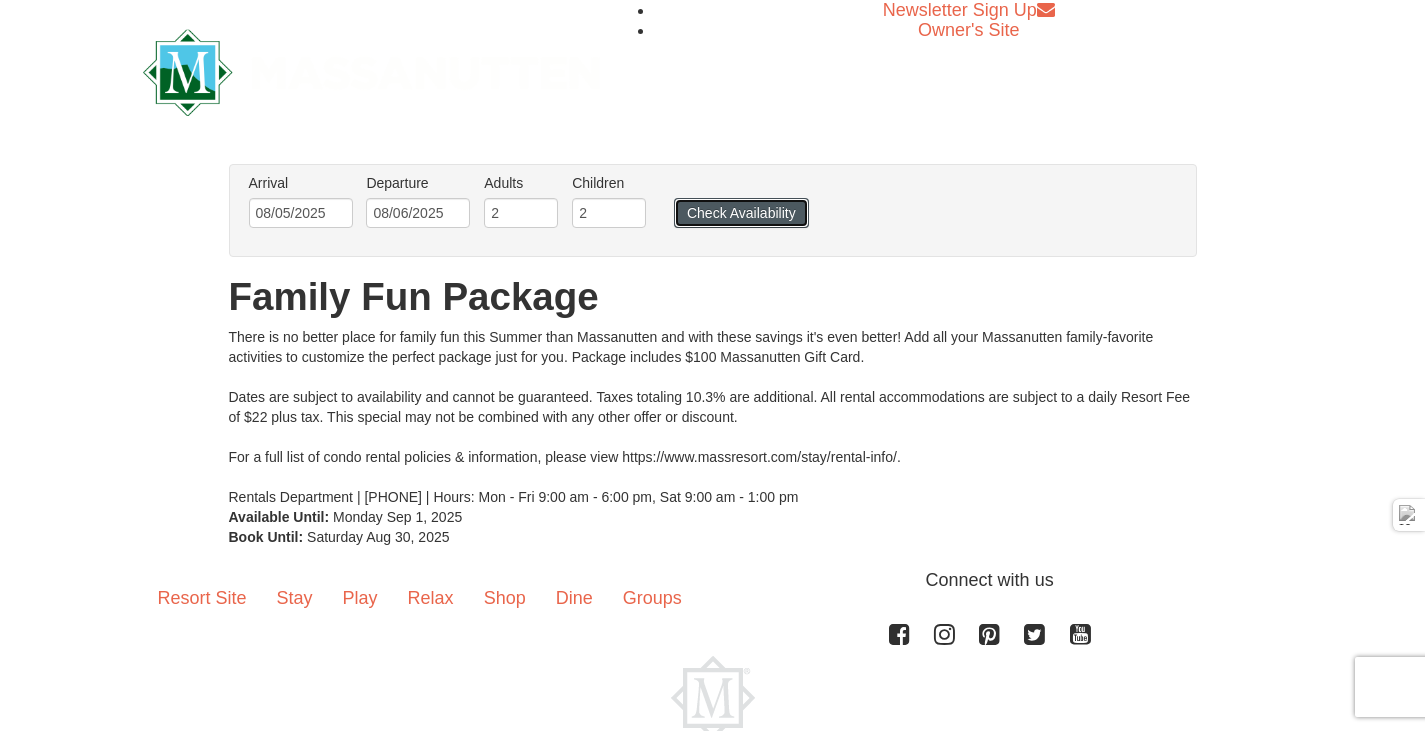 click on "Check Availability" at bounding box center [741, 213] 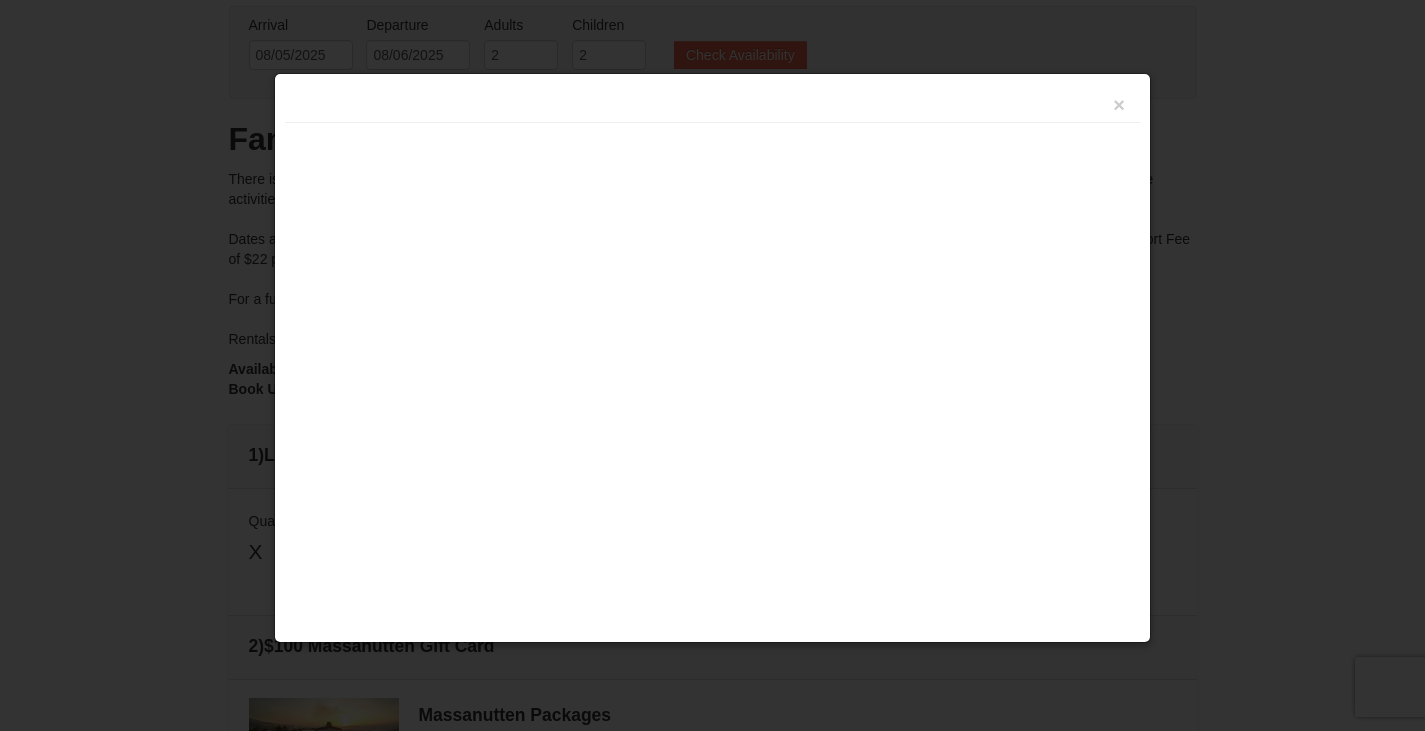 scroll, scrollTop: 520, scrollLeft: 0, axis: vertical 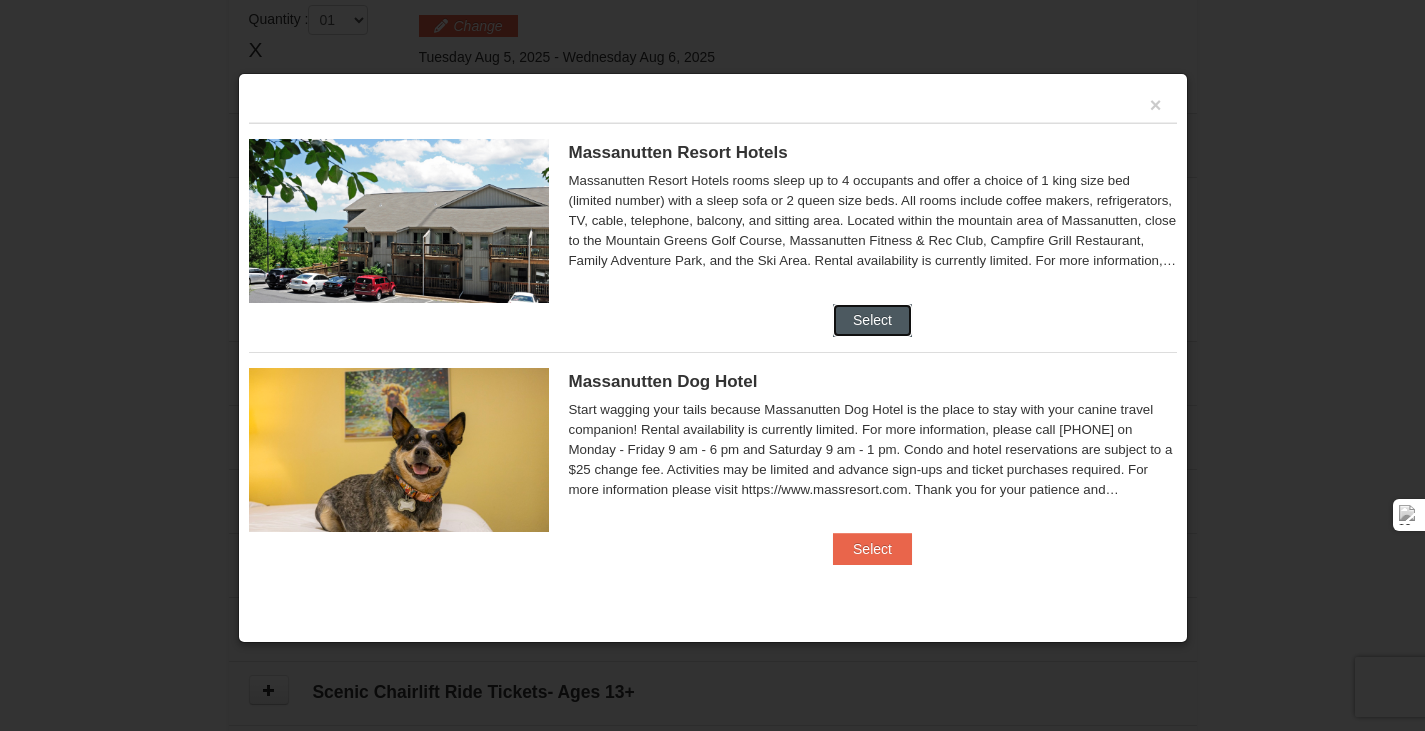 click on "Select" at bounding box center (872, 320) 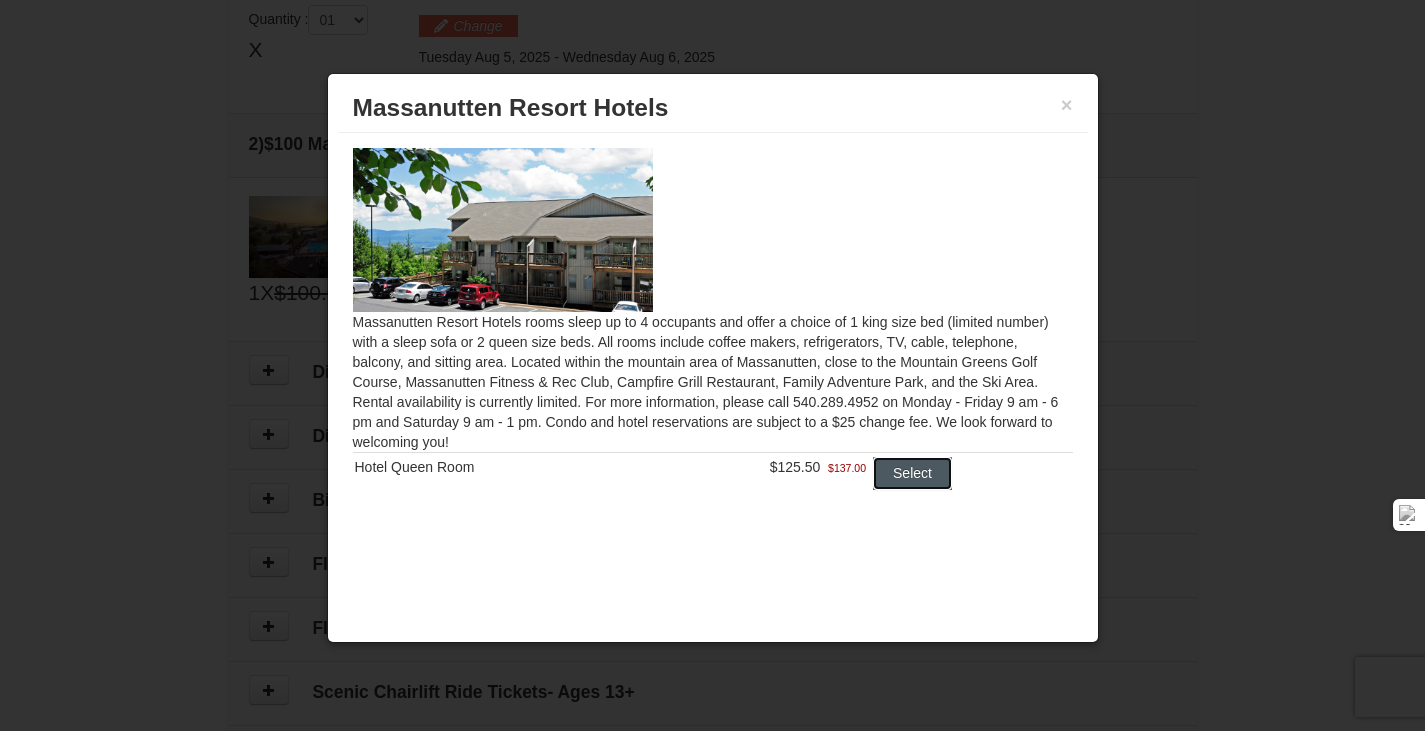 click on "Select" at bounding box center [912, 473] 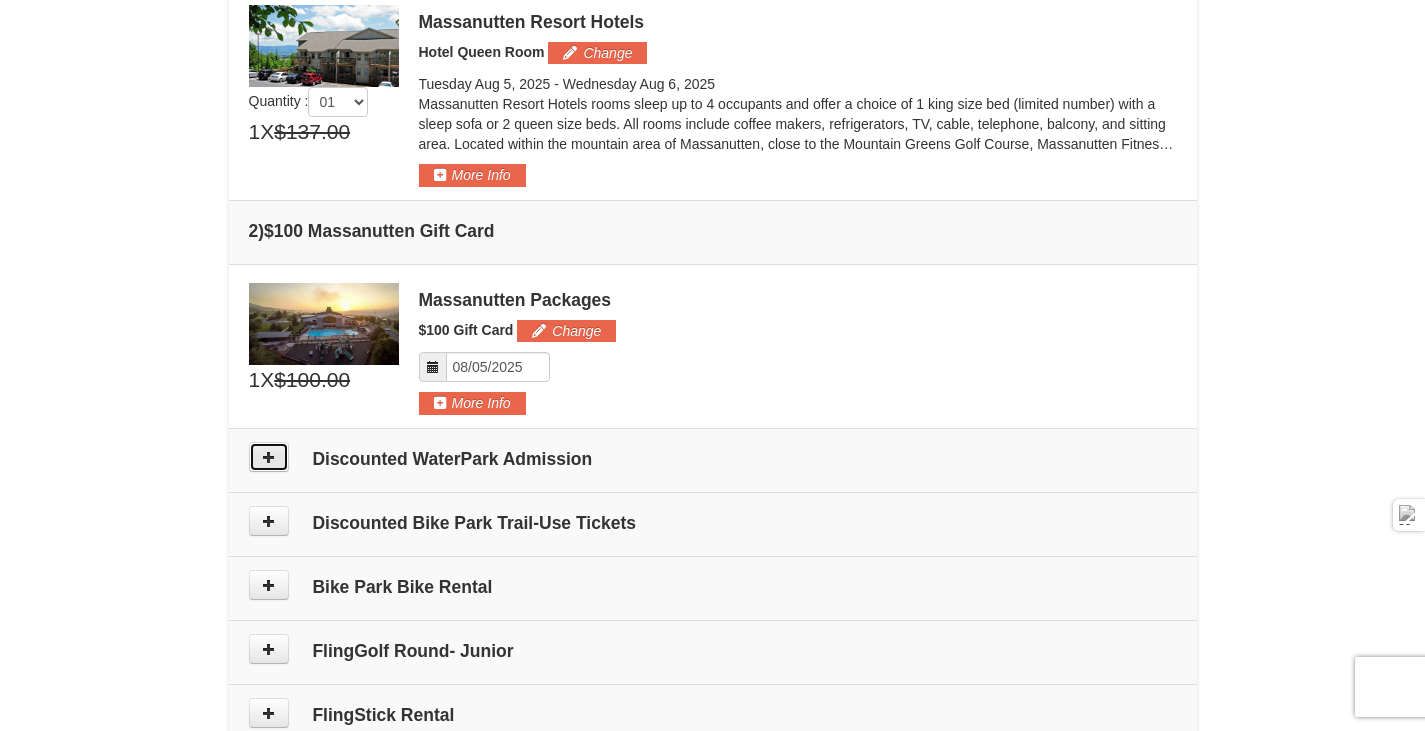 click at bounding box center (269, 457) 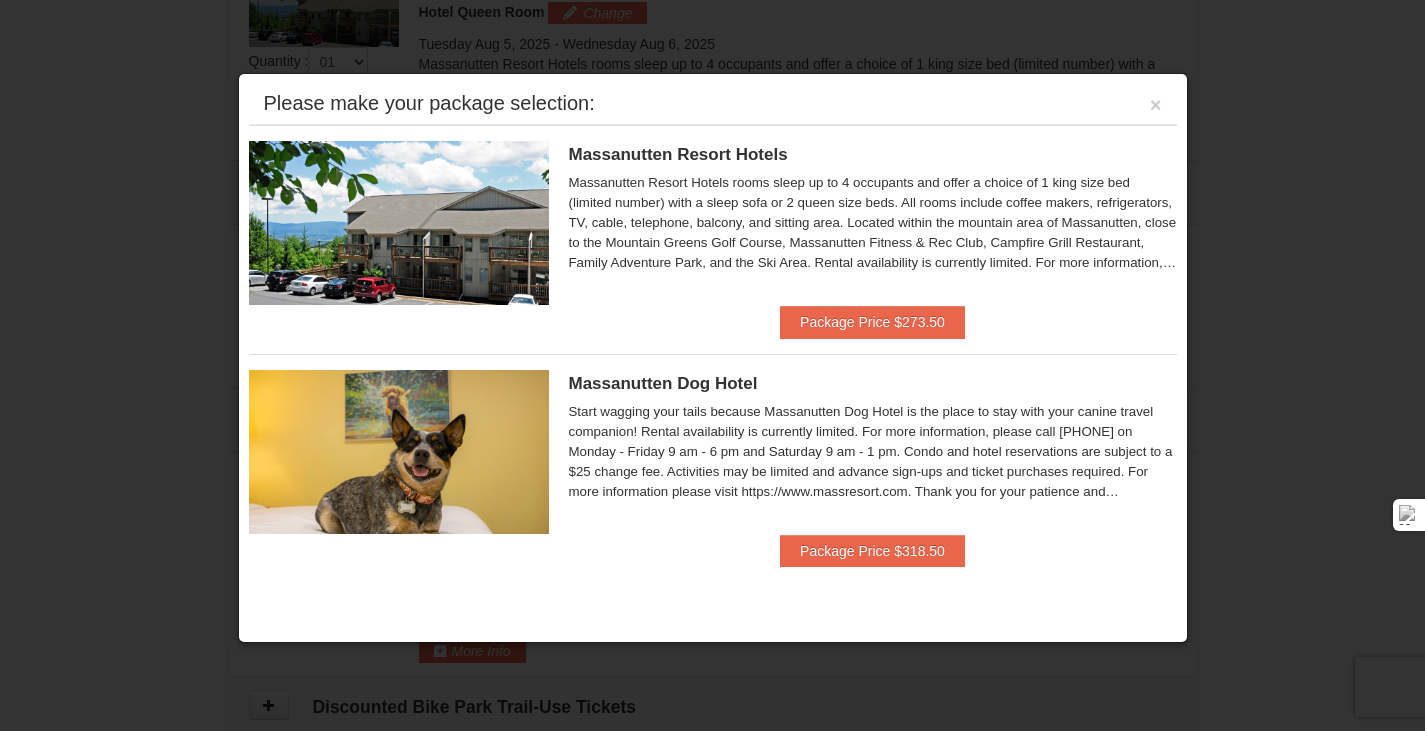 scroll, scrollTop: 616, scrollLeft: 0, axis: vertical 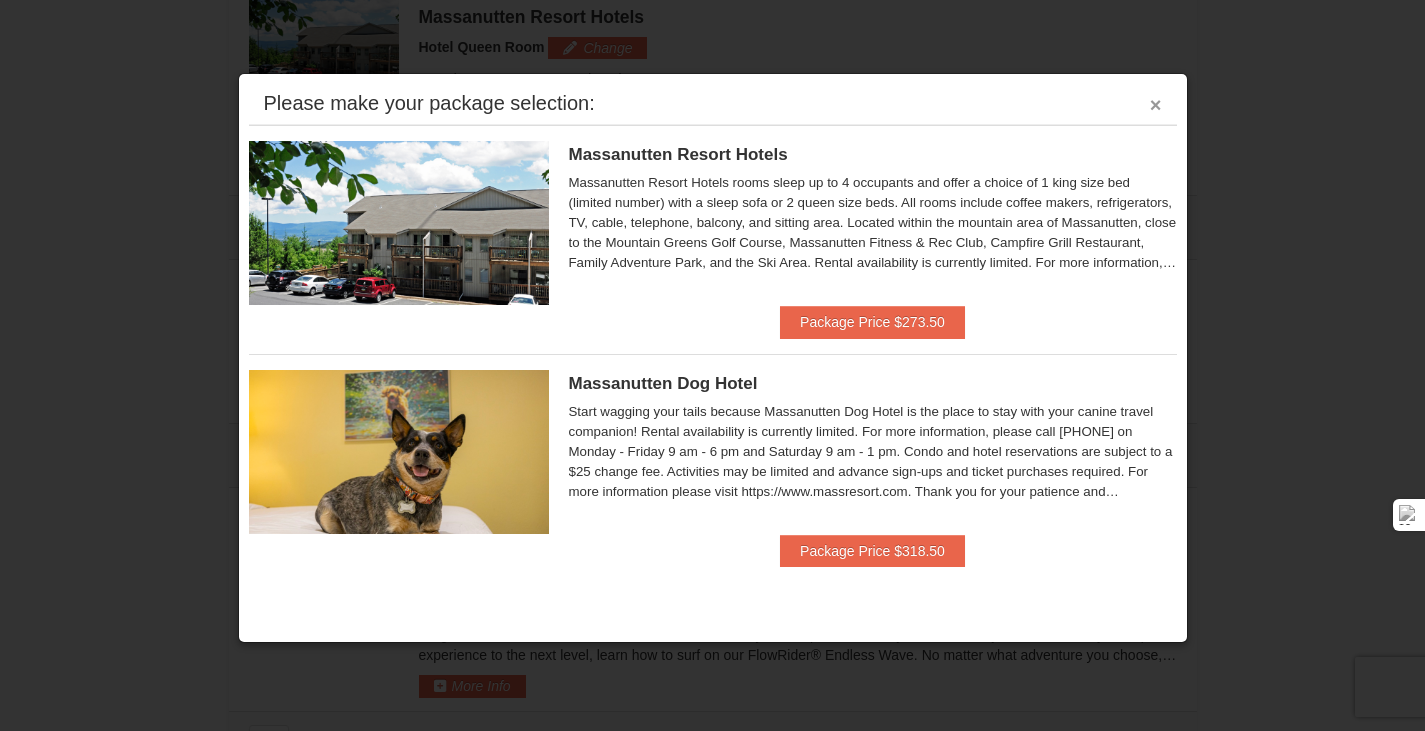 click on "×" at bounding box center (1156, 105) 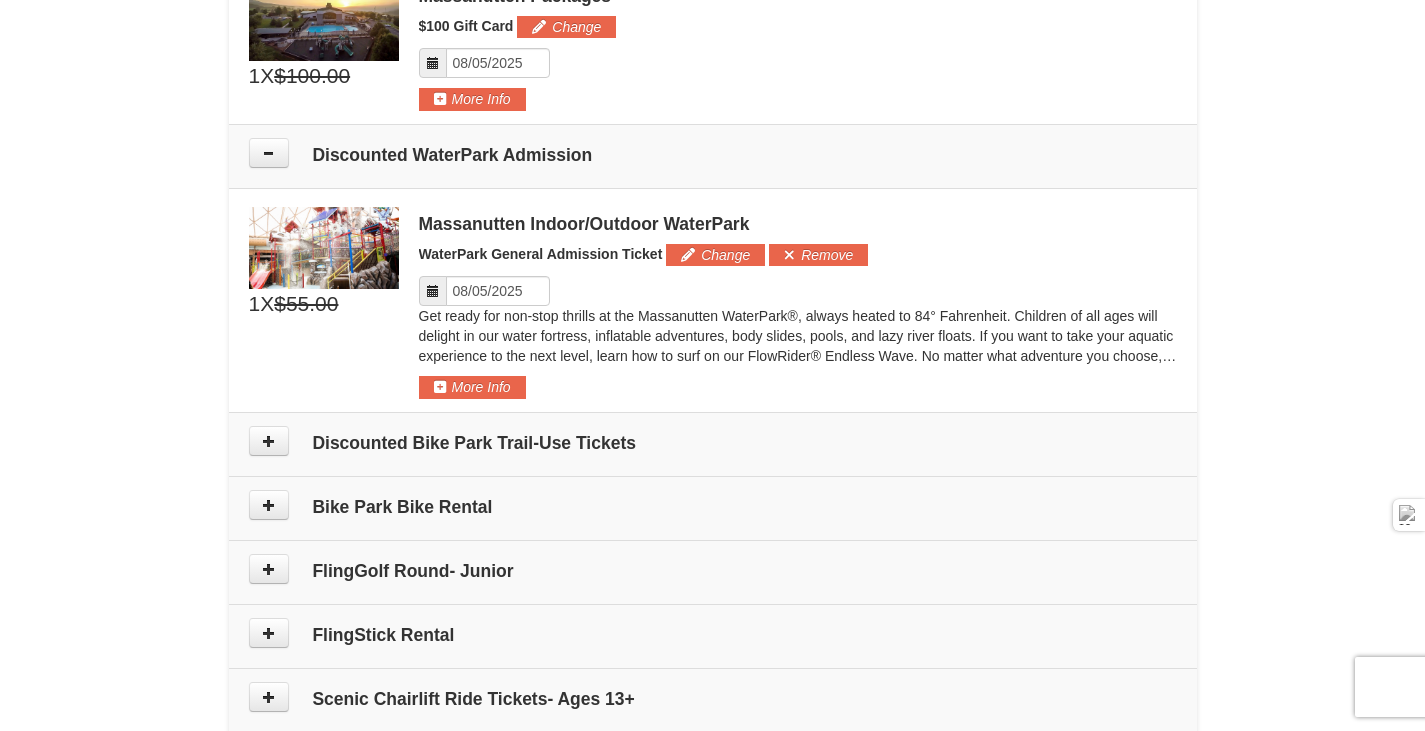scroll, scrollTop: 954, scrollLeft: 0, axis: vertical 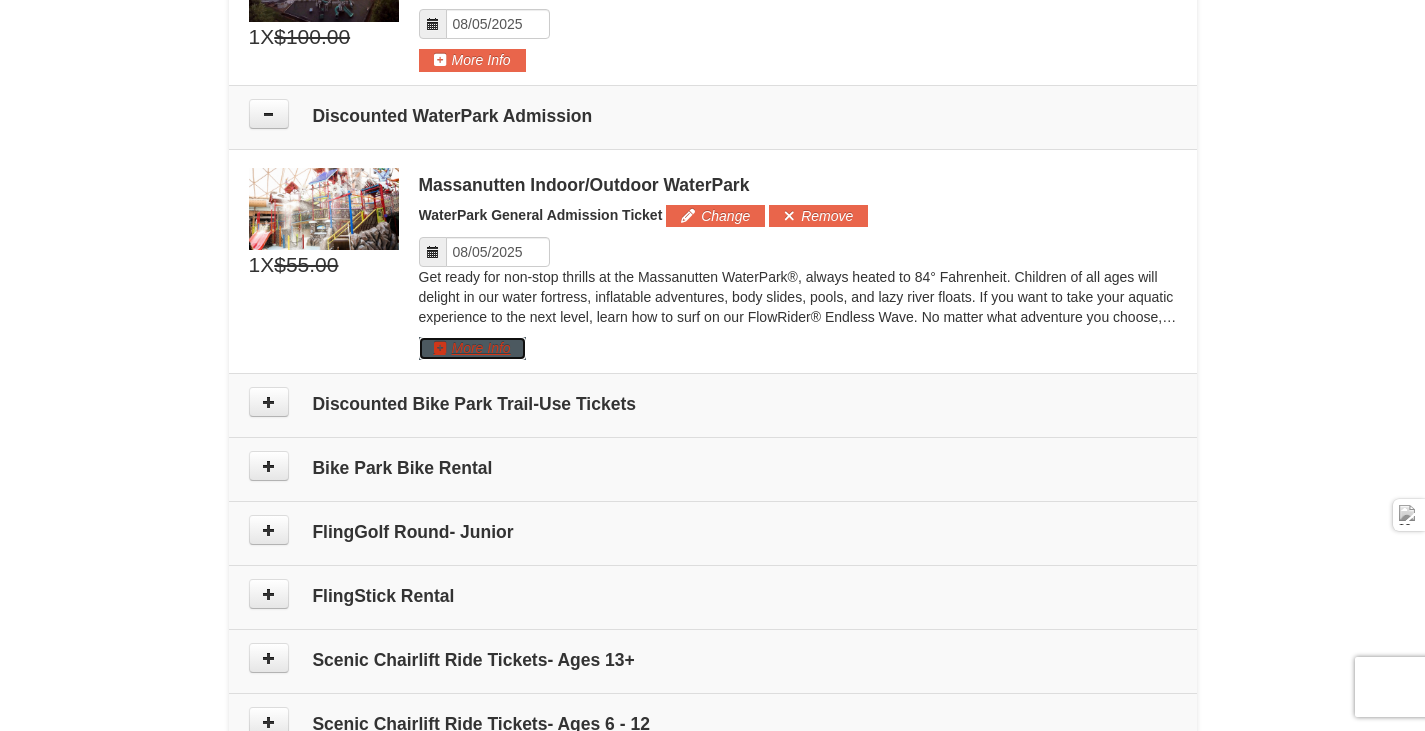 click on "More Info" at bounding box center (472, 348) 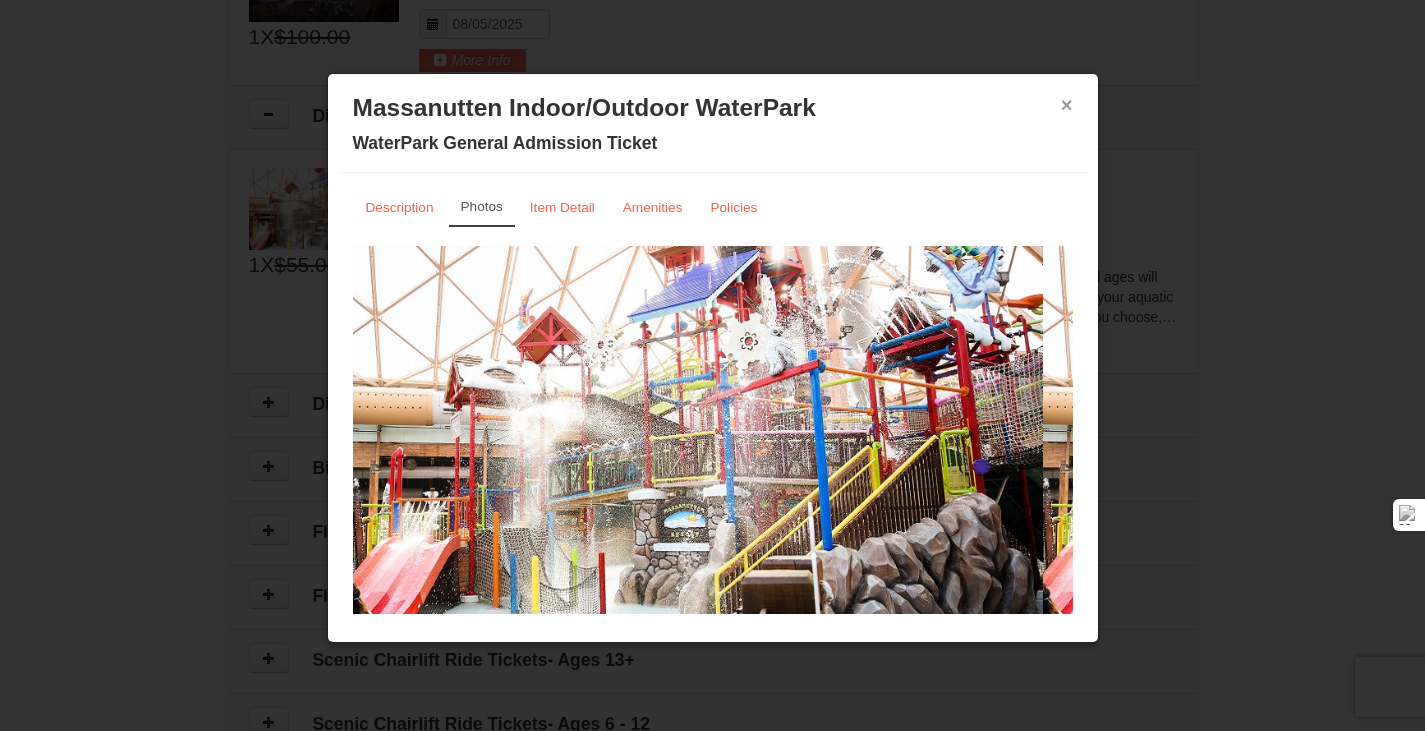click on "×" at bounding box center [1067, 105] 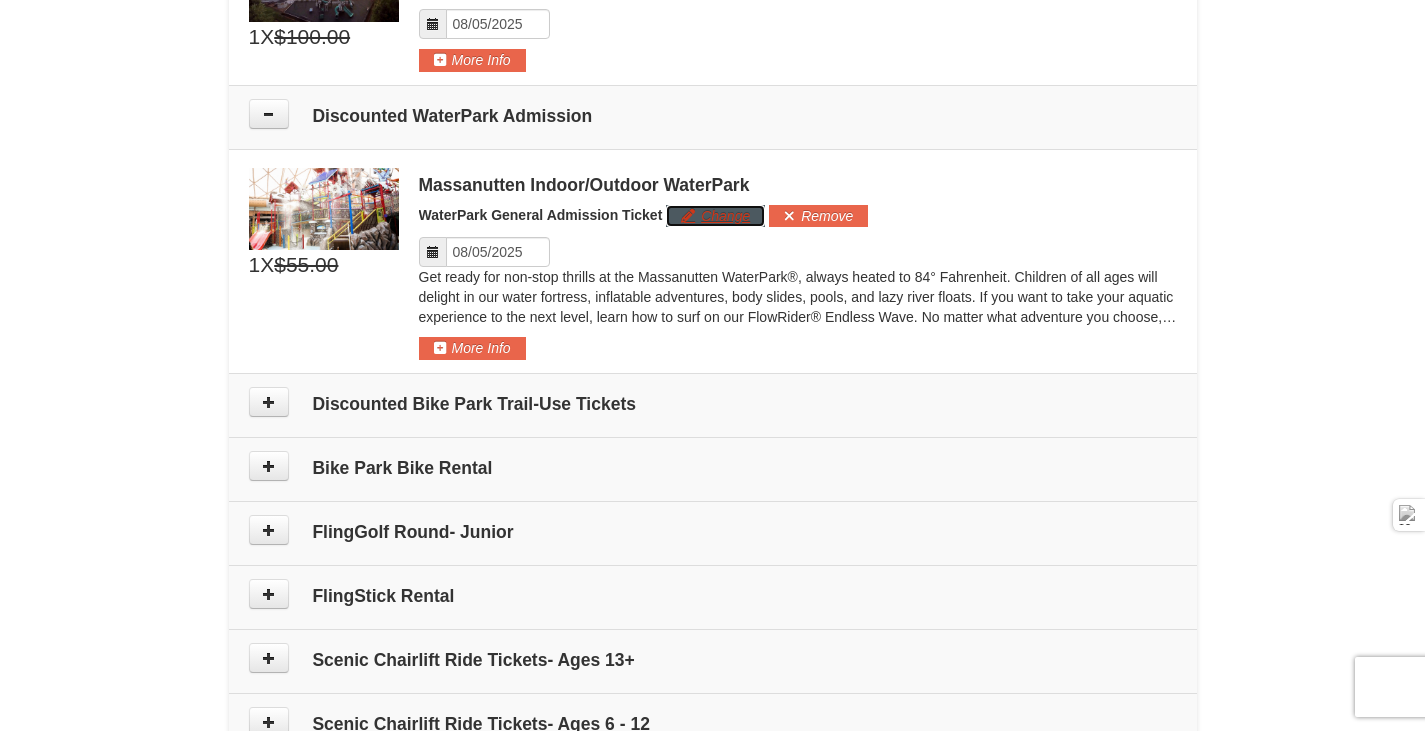 click on "Change" at bounding box center (715, 216) 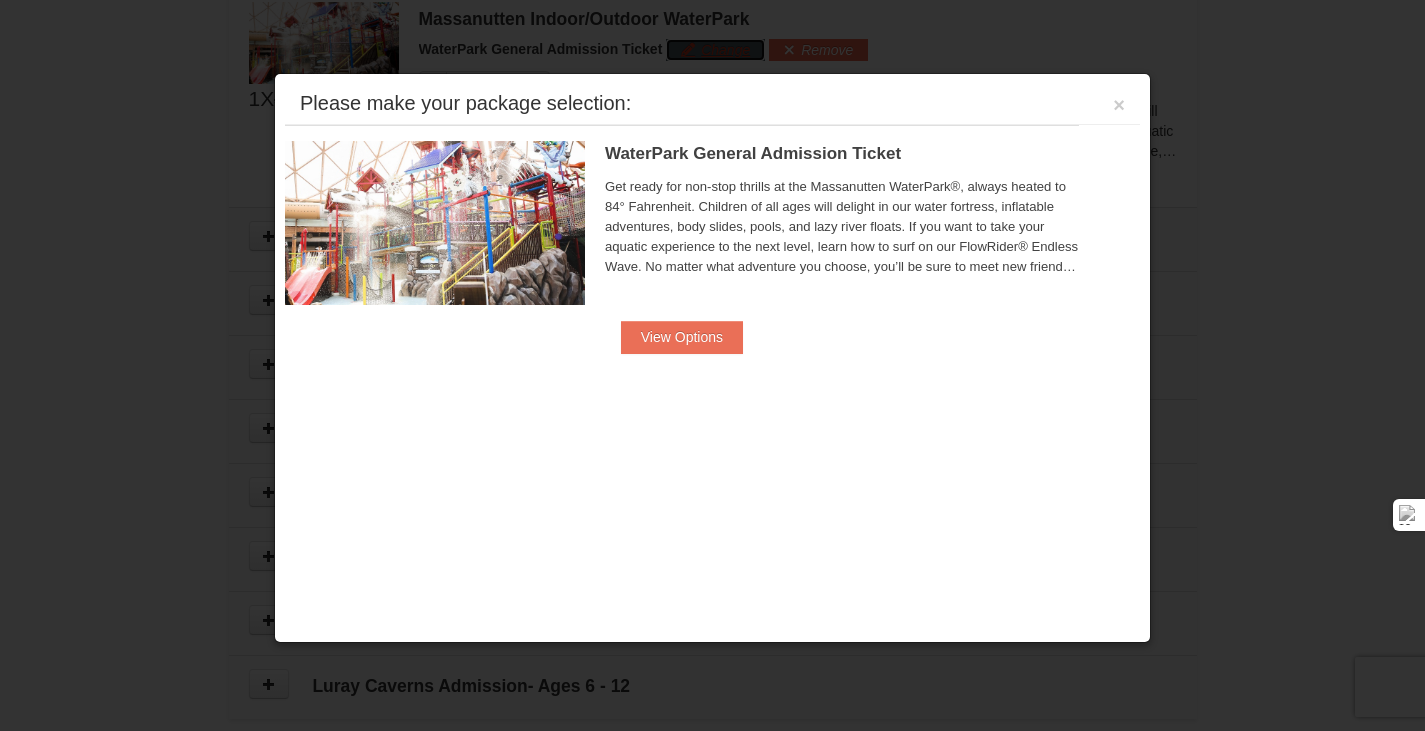 scroll, scrollTop: 1122, scrollLeft: 0, axis: vertical 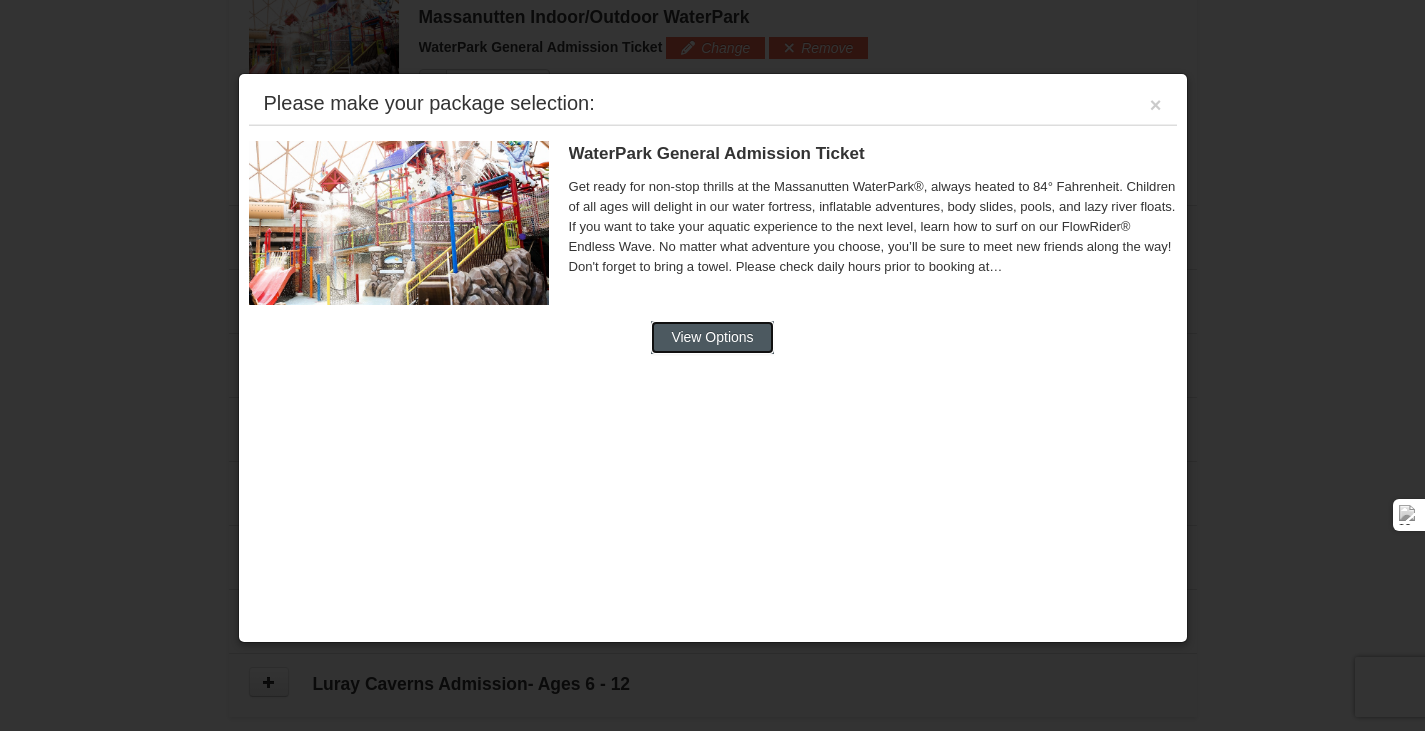 click on "View Options" at bounding box center (712, 337) 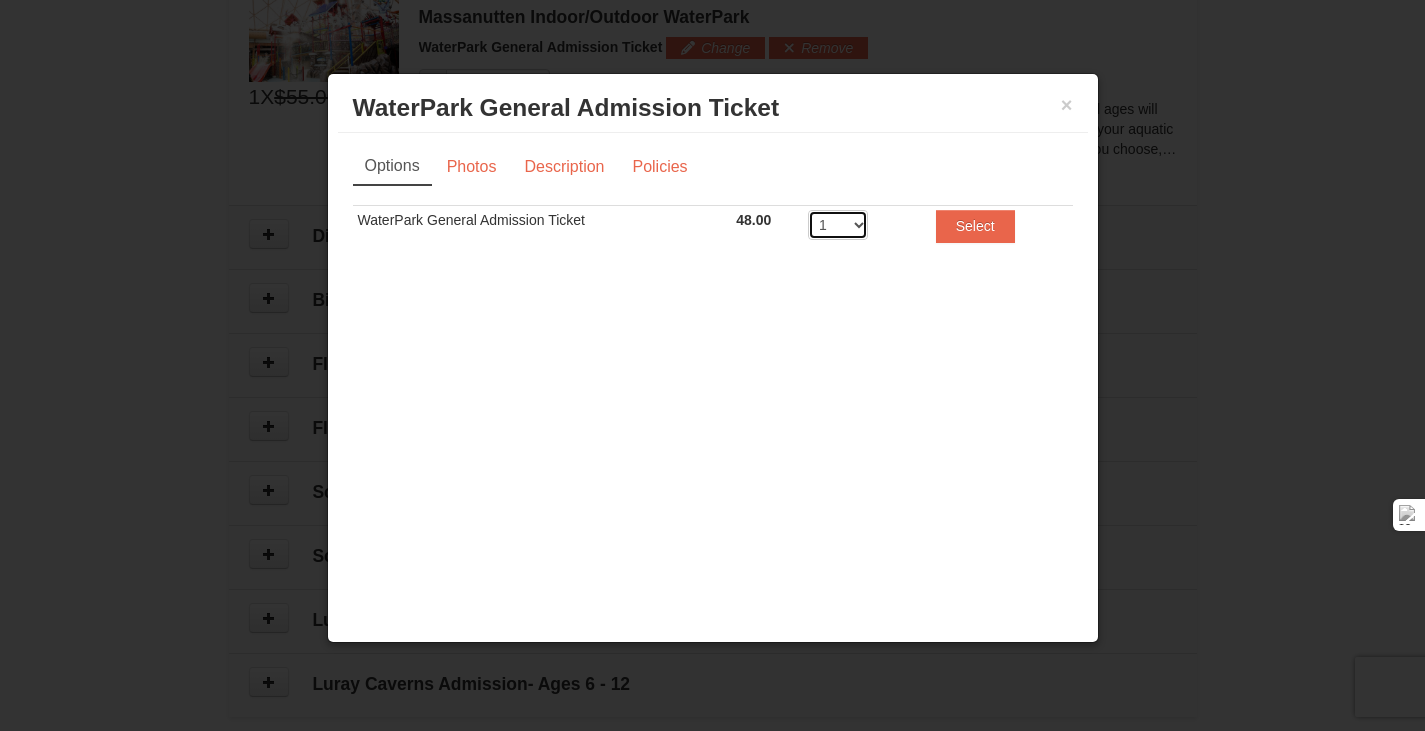 click on "1 2 3 4 5 6 7 8" at bounding box center [838, 225] 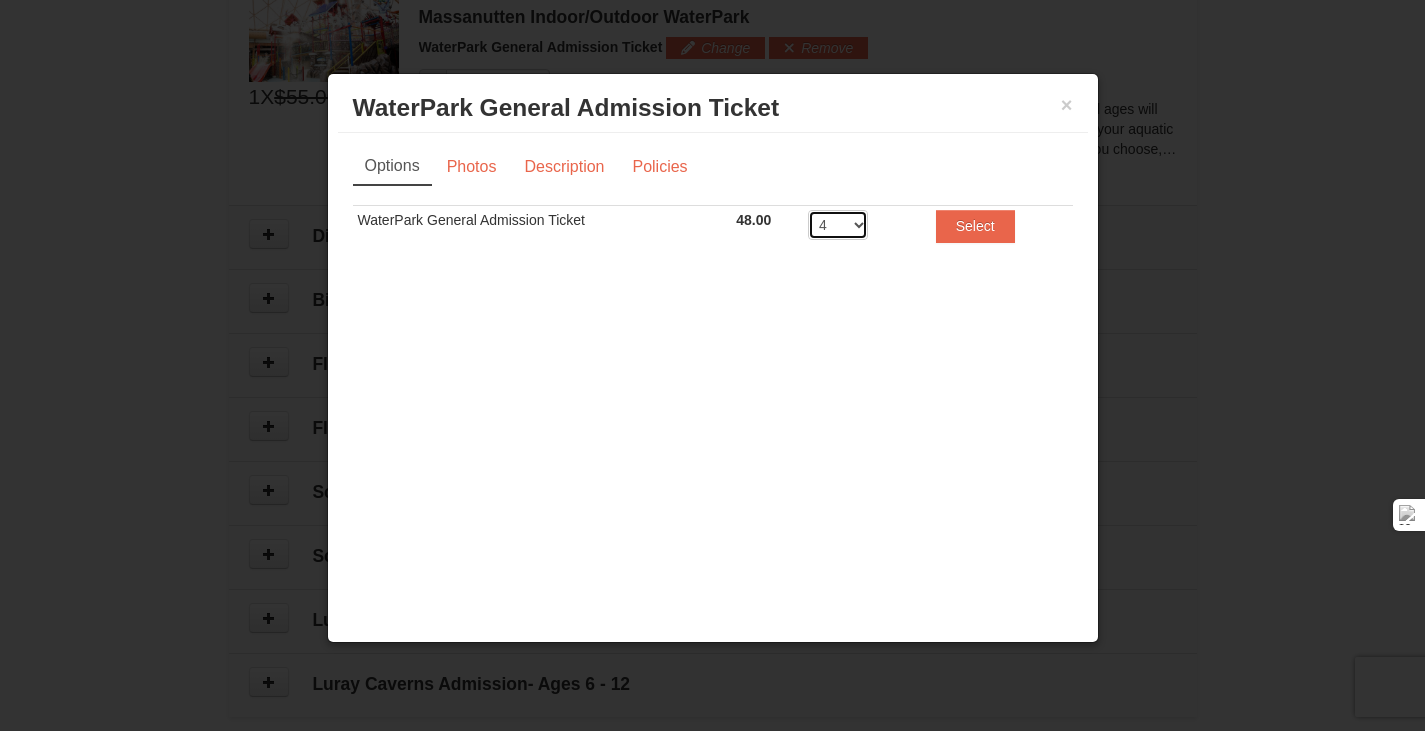 click on "1 2 3 4 5 6 7 8" at bounding box center (838, 225) 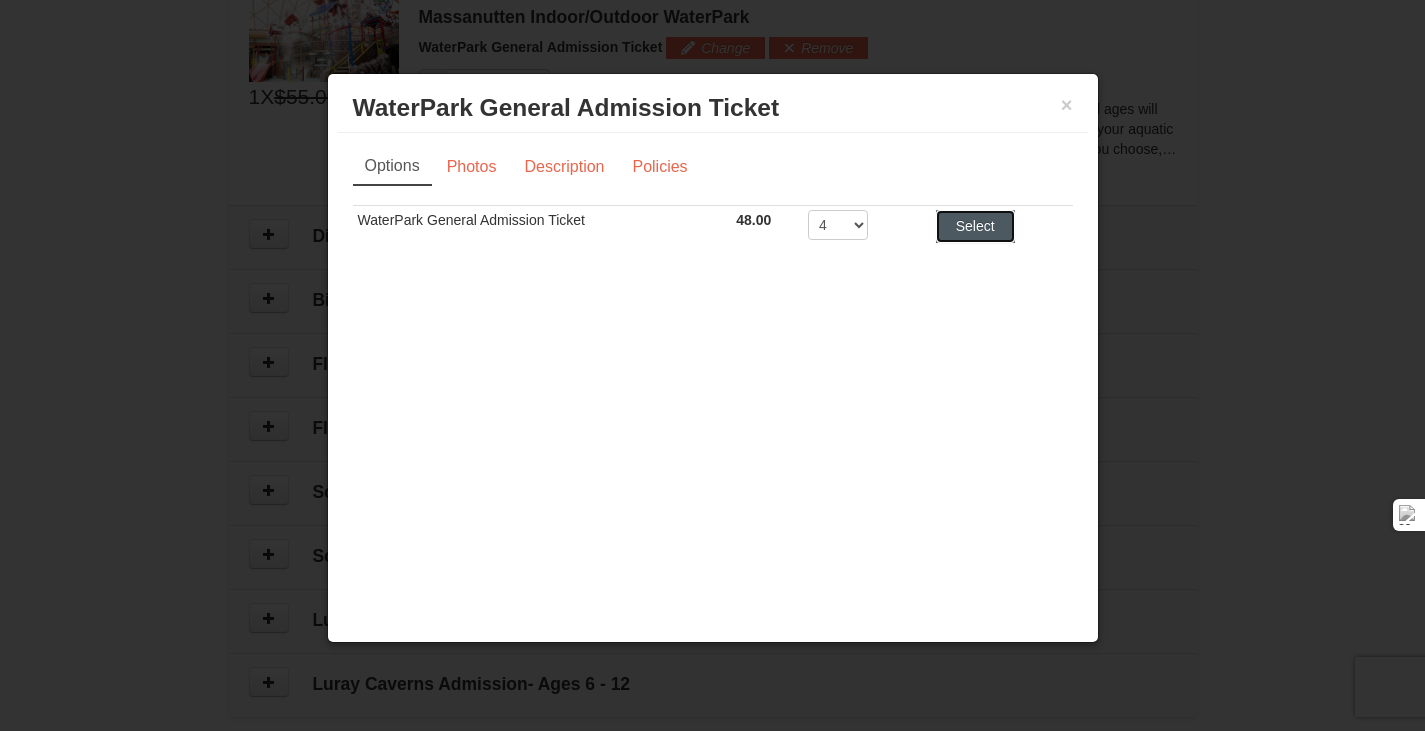 click on "Select" at bounding box center (975, 226) 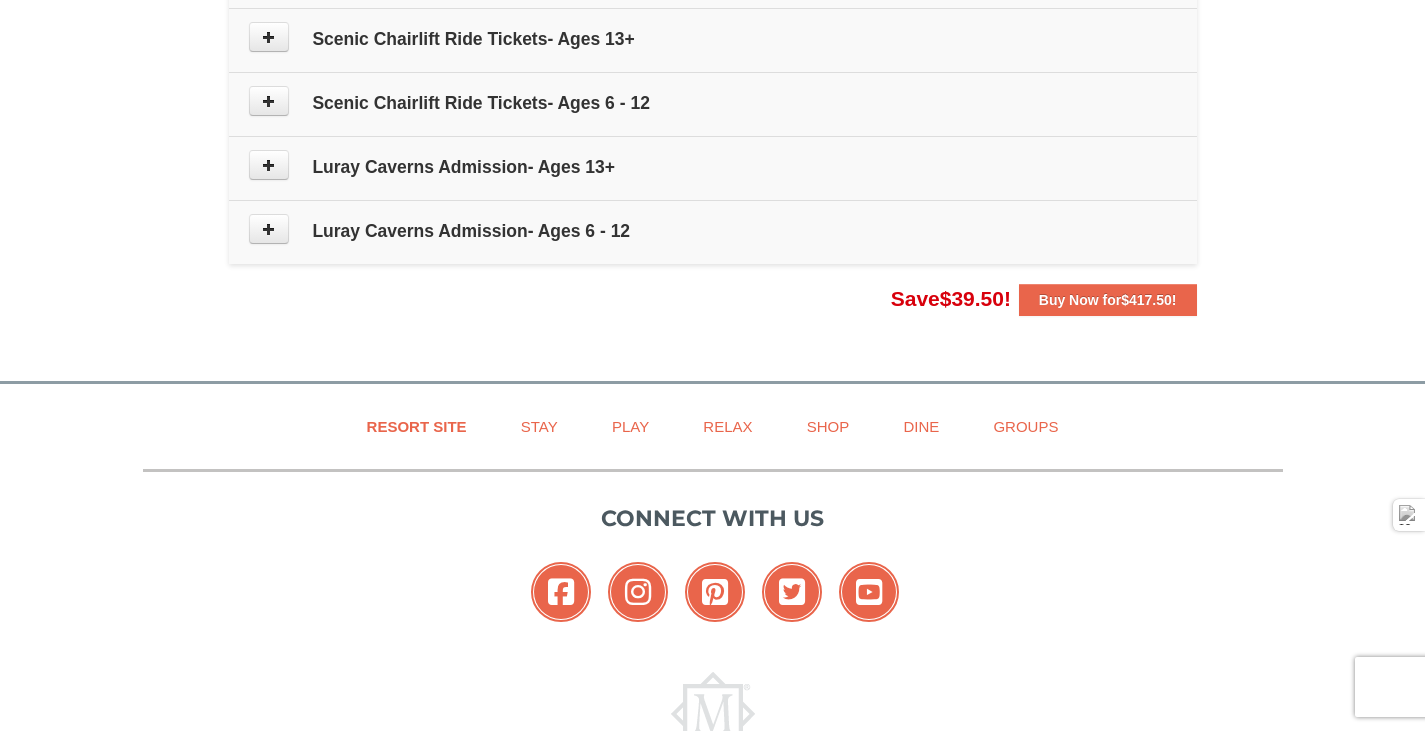 scroll, scrollTop: 1577, scrollLeft: 0, axis: vertical 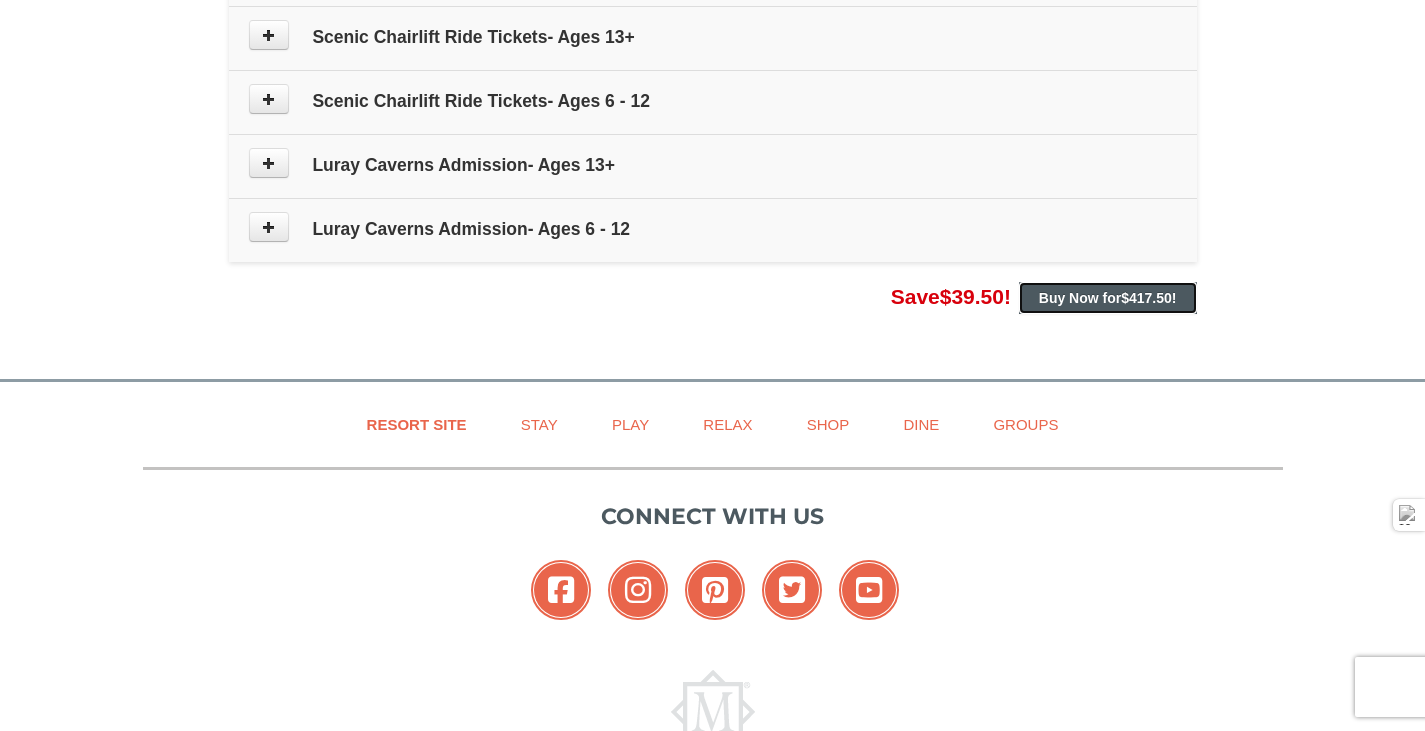 click on "$417.50" at bounding box center (1146, 298) 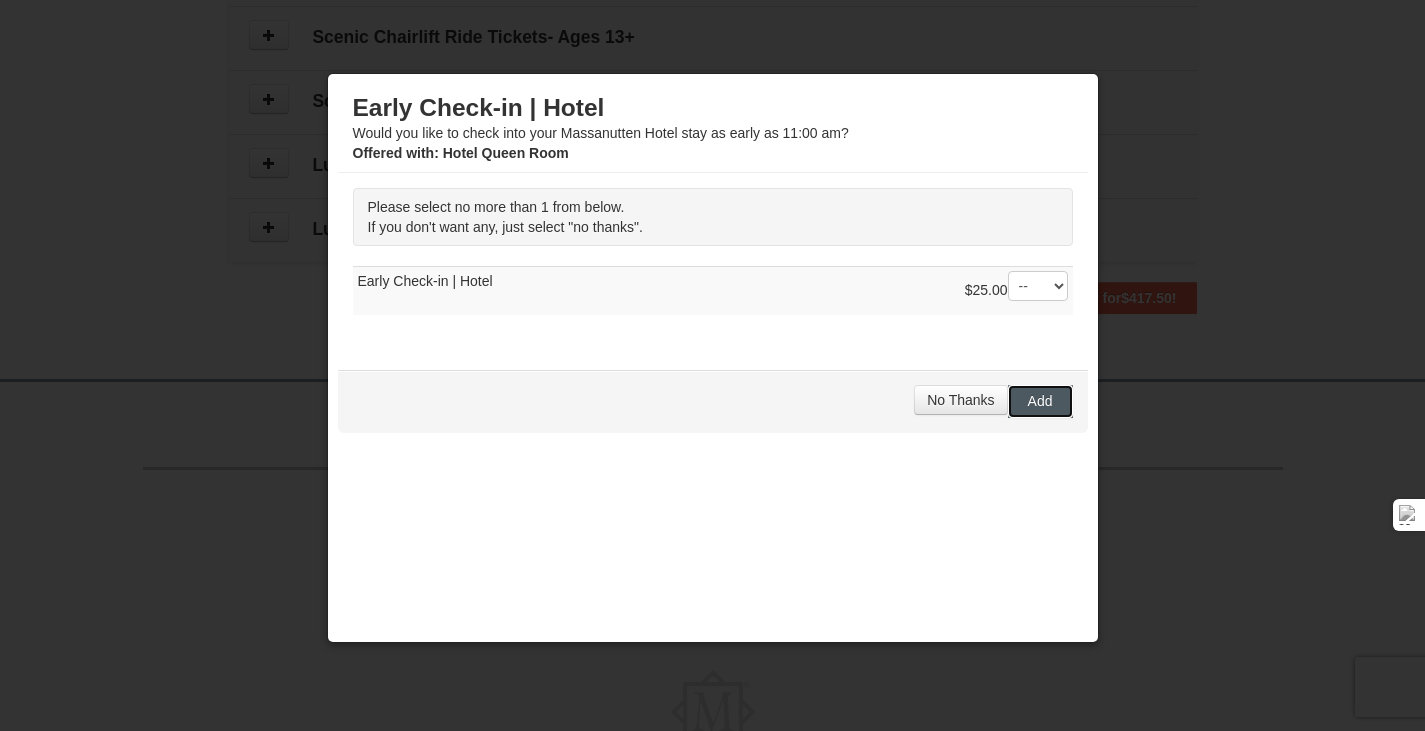 click on "Add" at bounding box center [1040, 401] 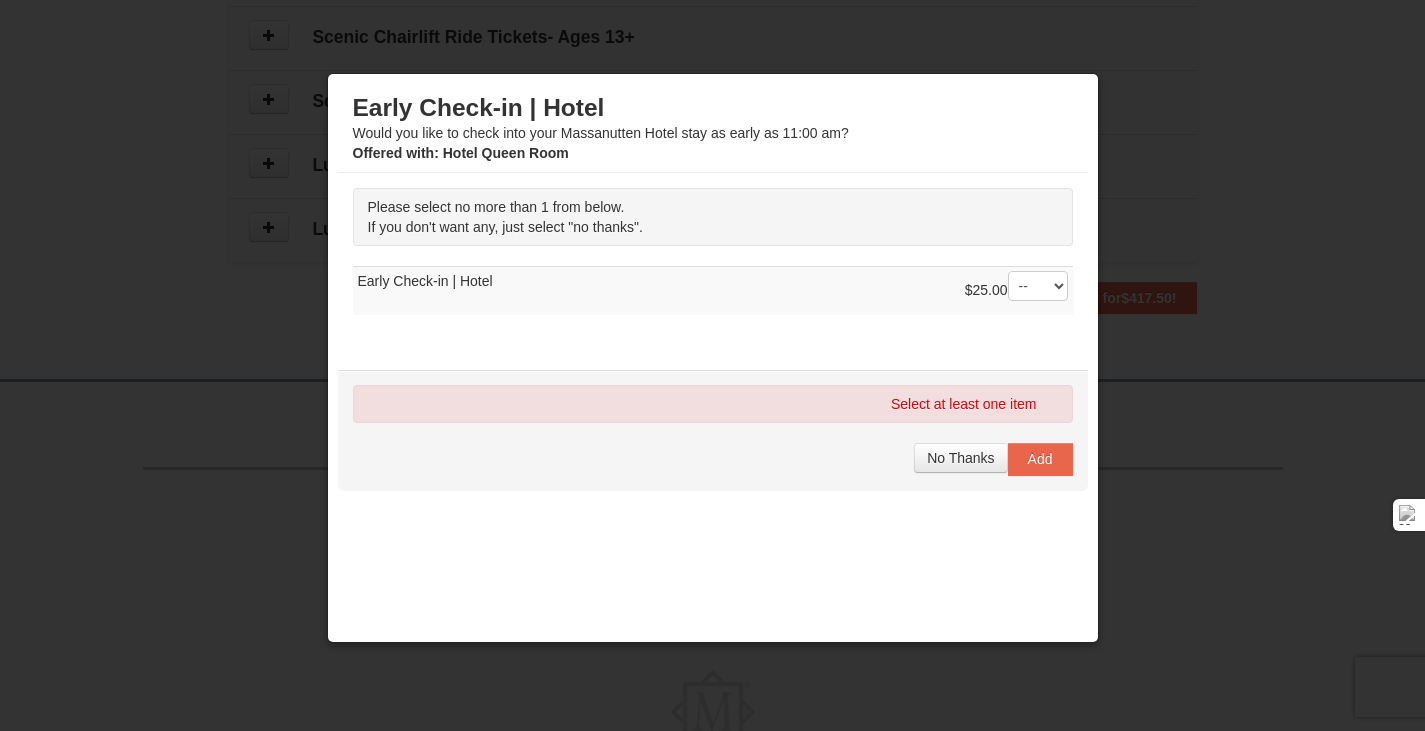 click on "Select at least one item" at bounding box center (713, 404) 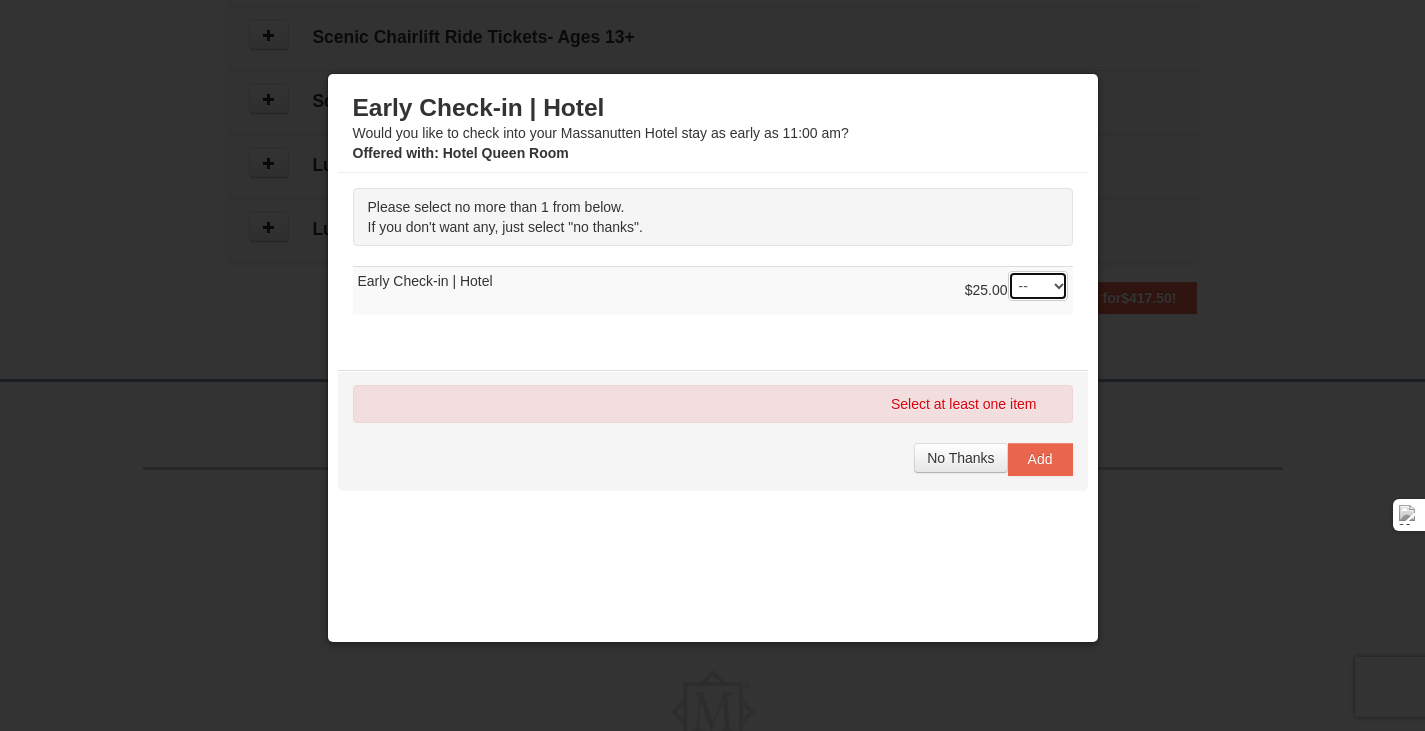 click on "--
01" at bounding box center (1038, 286) 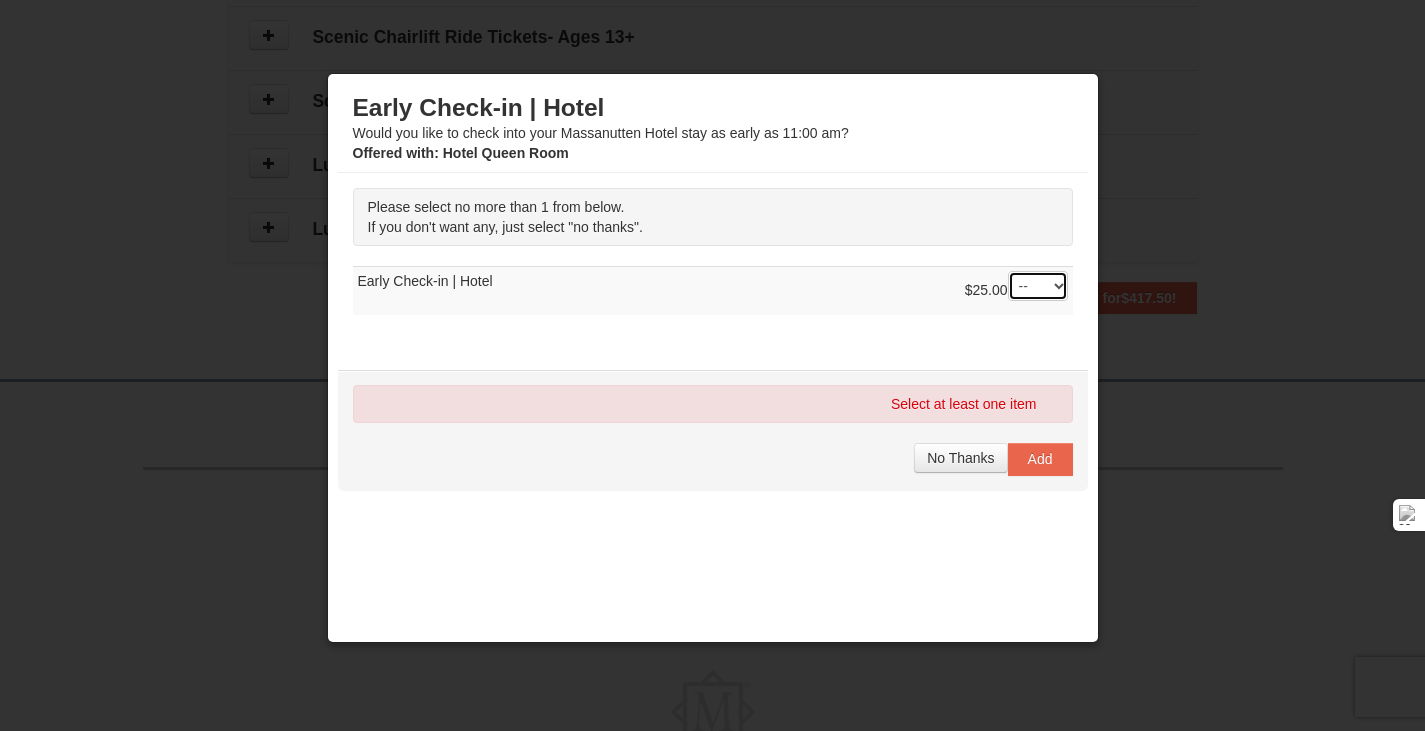 select on "1" 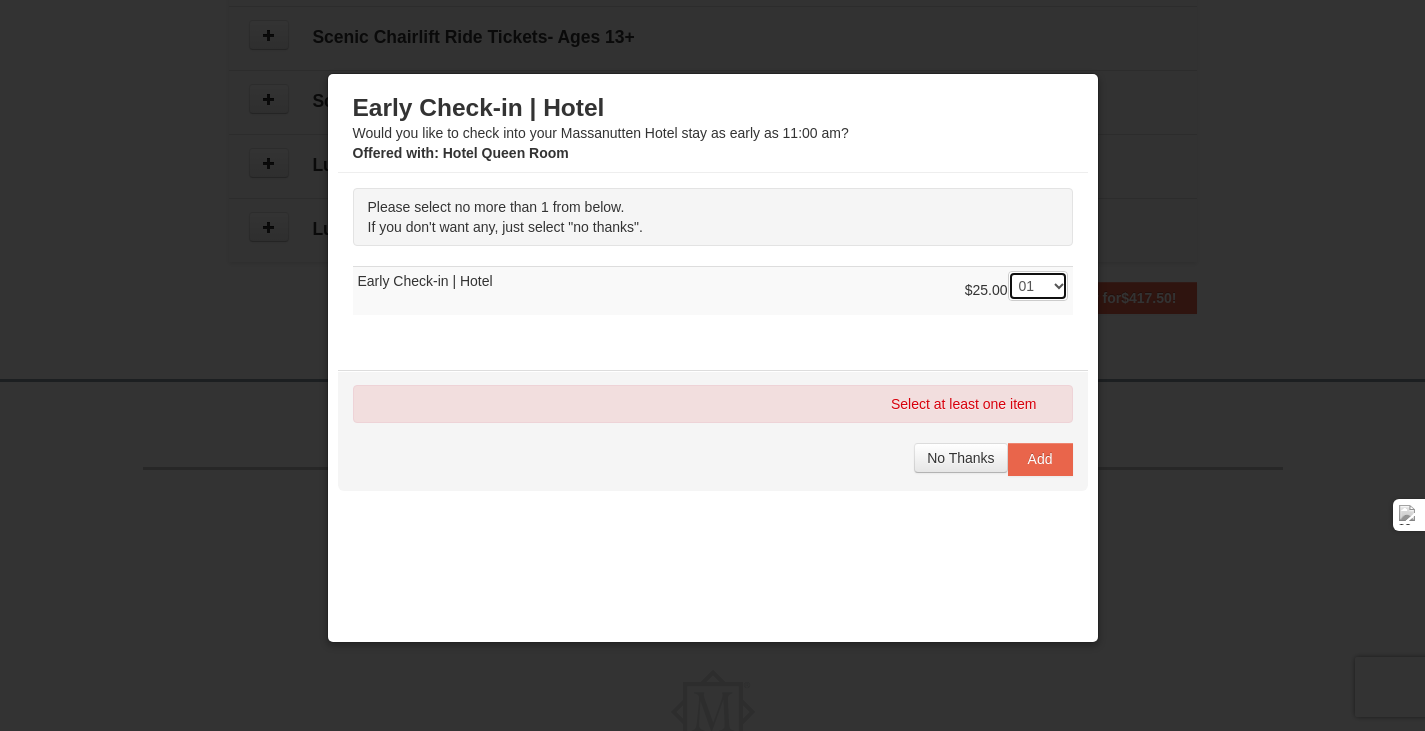 click on "--
01" at bounding box center [1038, 286] 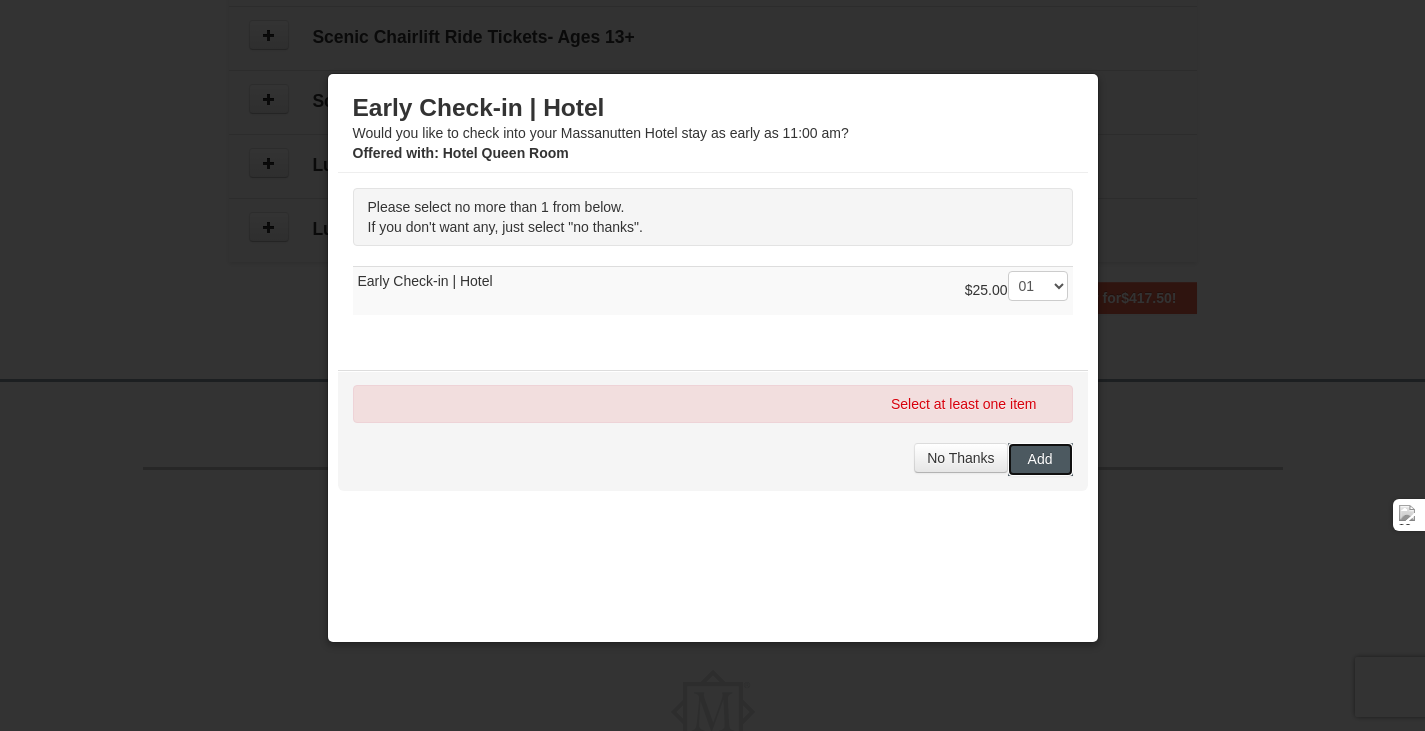 click on "Add" at bounding box center (1040, 459) 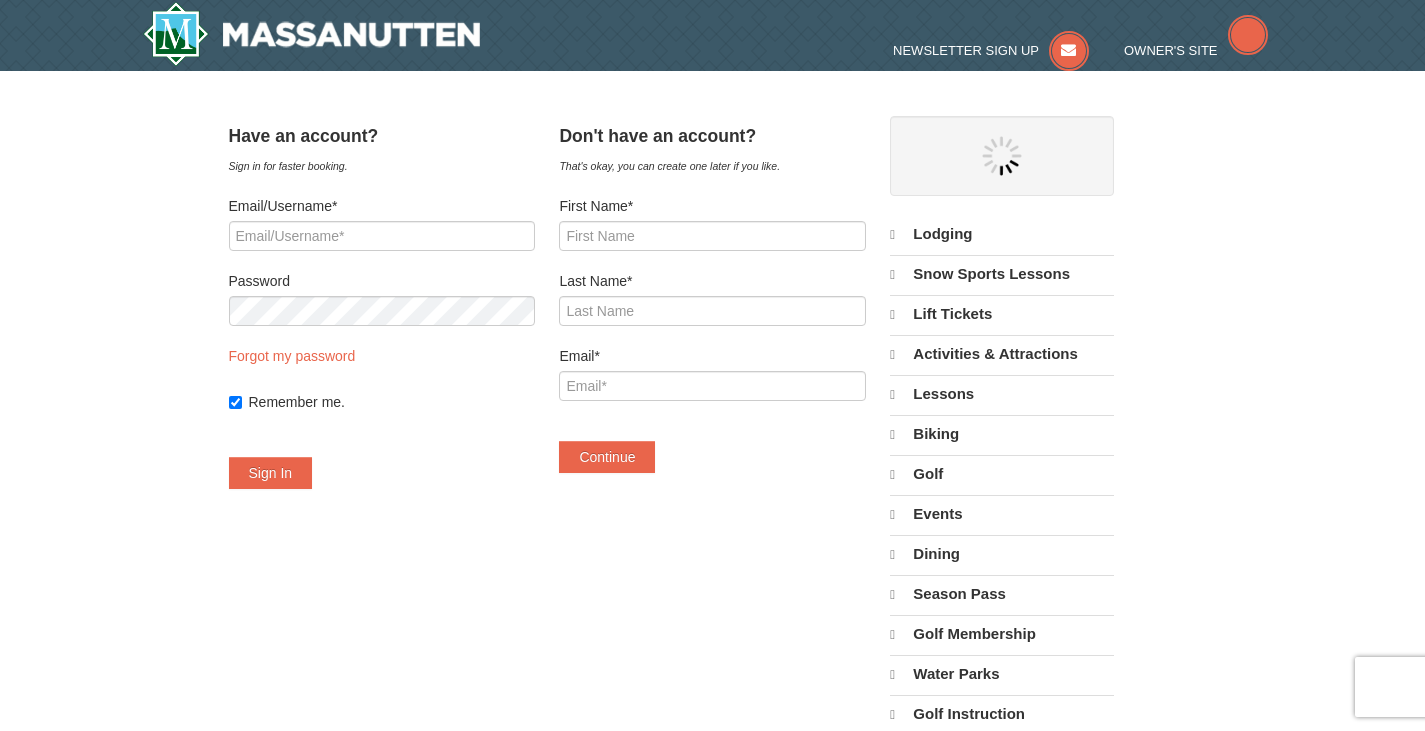 scroll, scrollTop: 0, scrollLeft: 0, axis: both 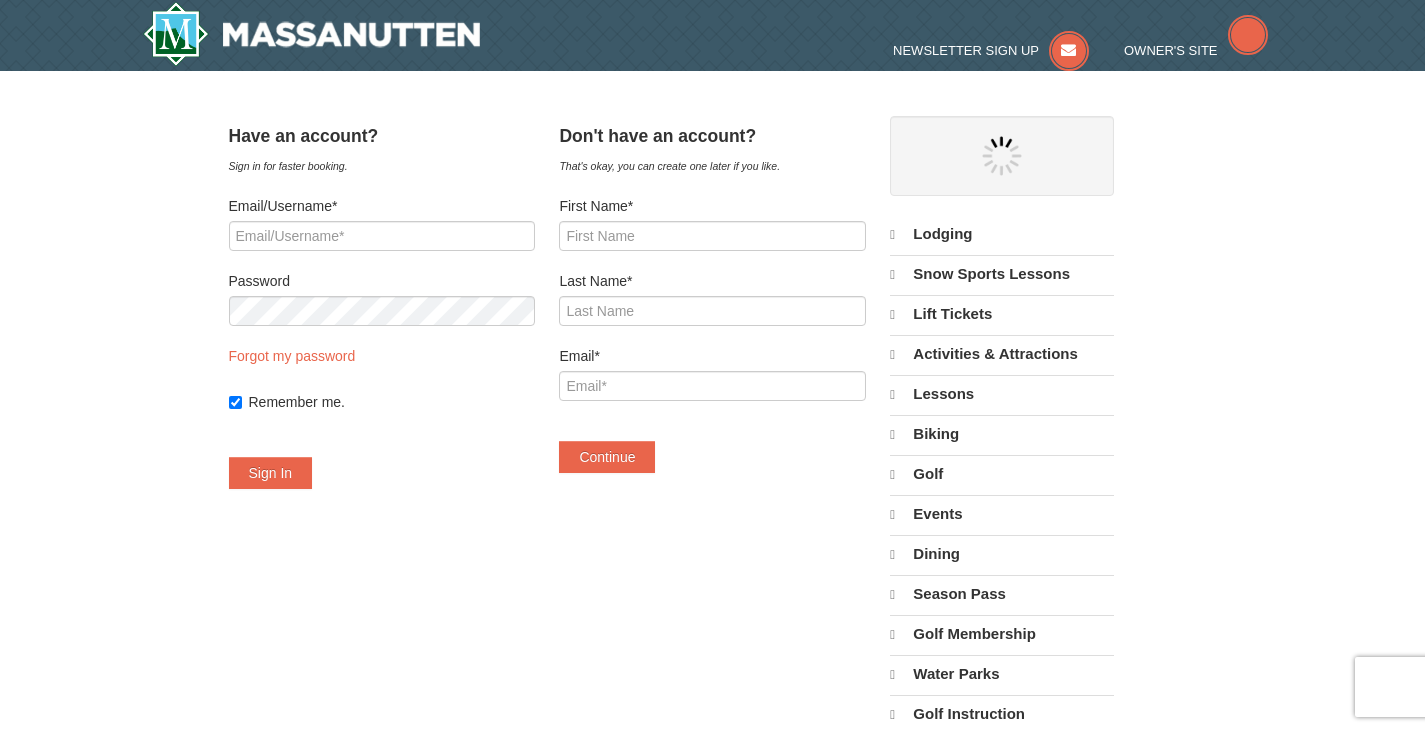 select on "8" 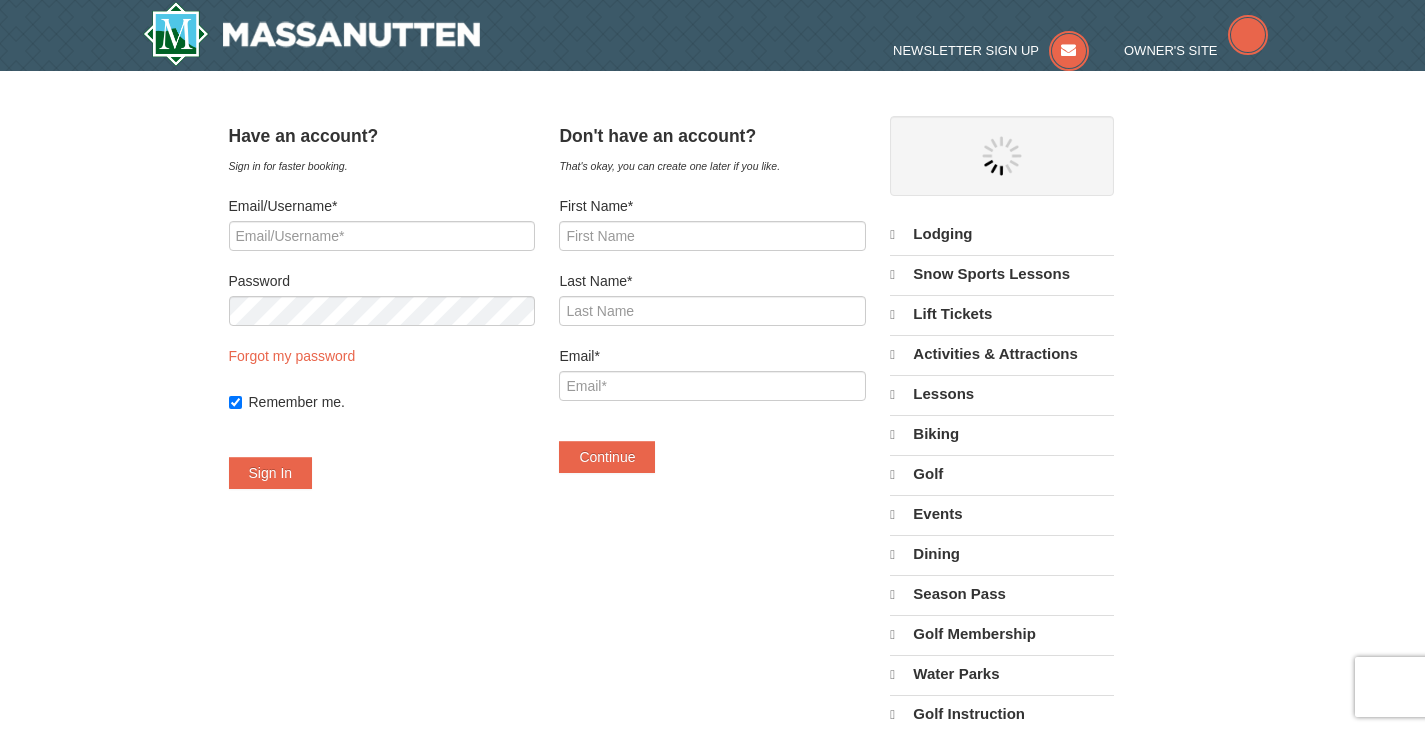 select on "8" 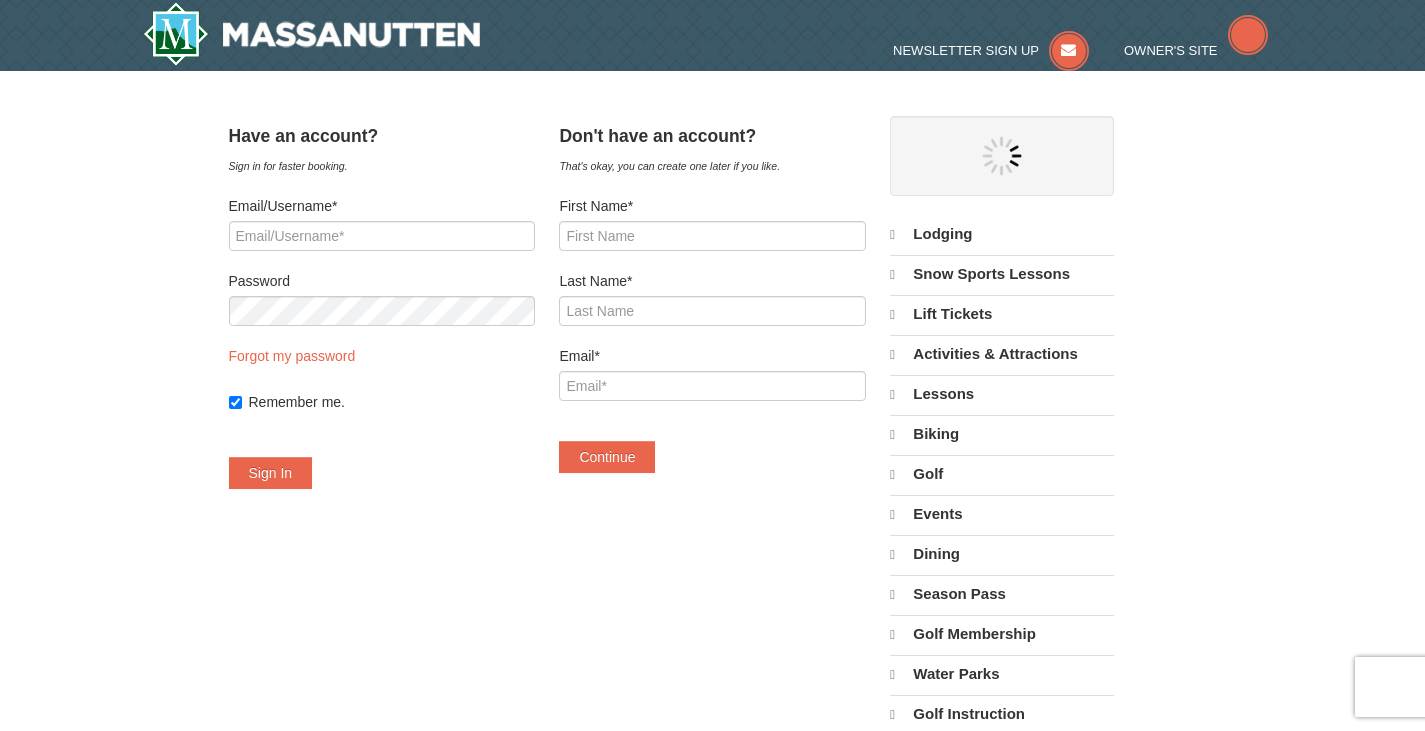 scroll, scrollTop: 0, scrollLeft: 0, axis: both 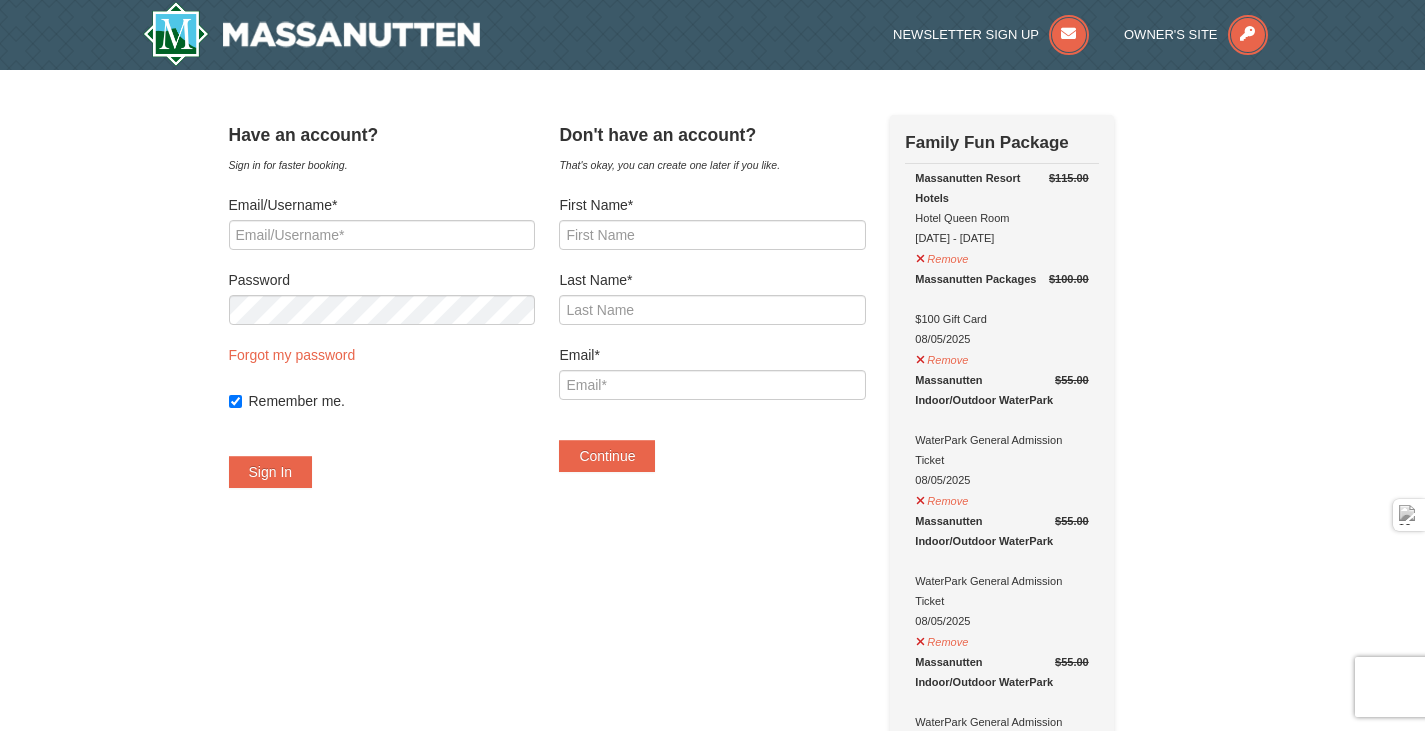 click on "×
Have an account?
Sign in for faster booking.
Email/Username*
Password
Forgot my password
Remember me." at bounding box center (712, 1337) 